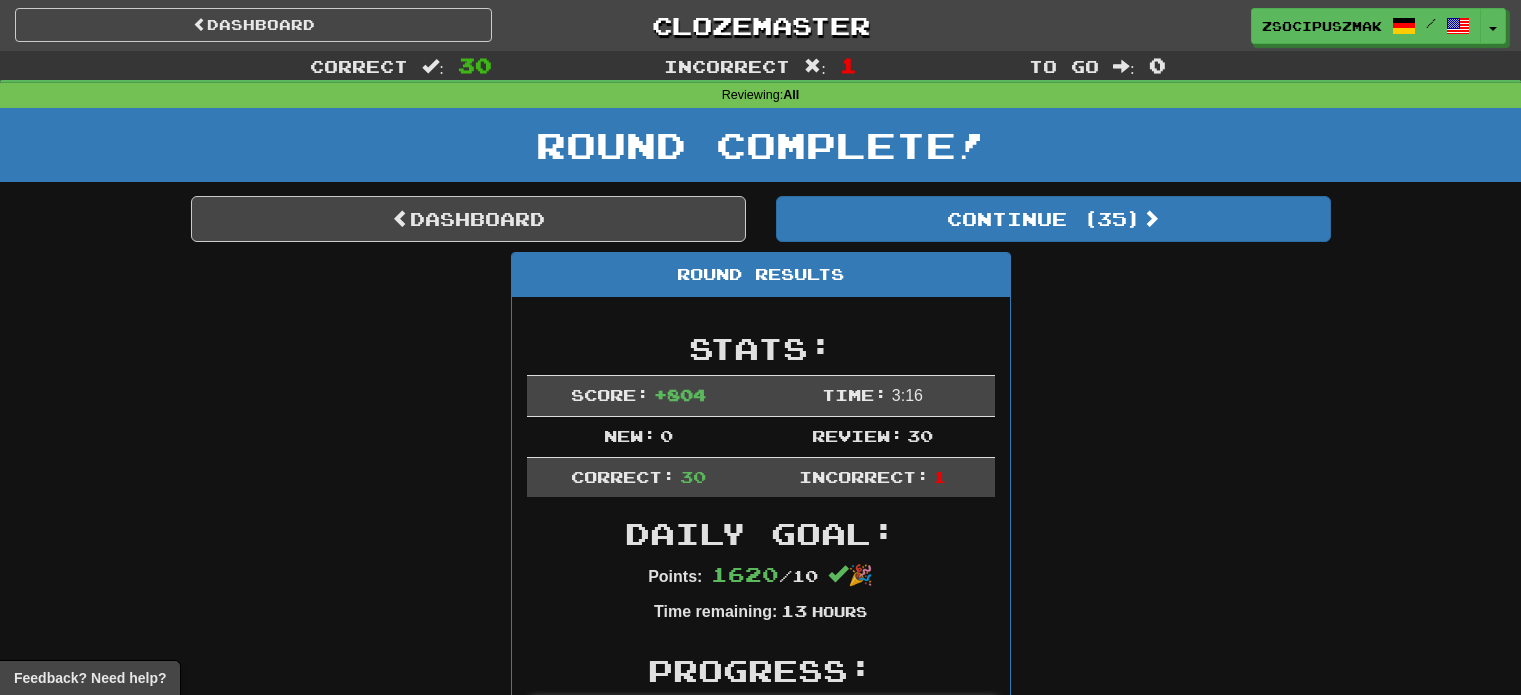 scroll, scrollTop: 0, scrollLeft: 0, axis: both 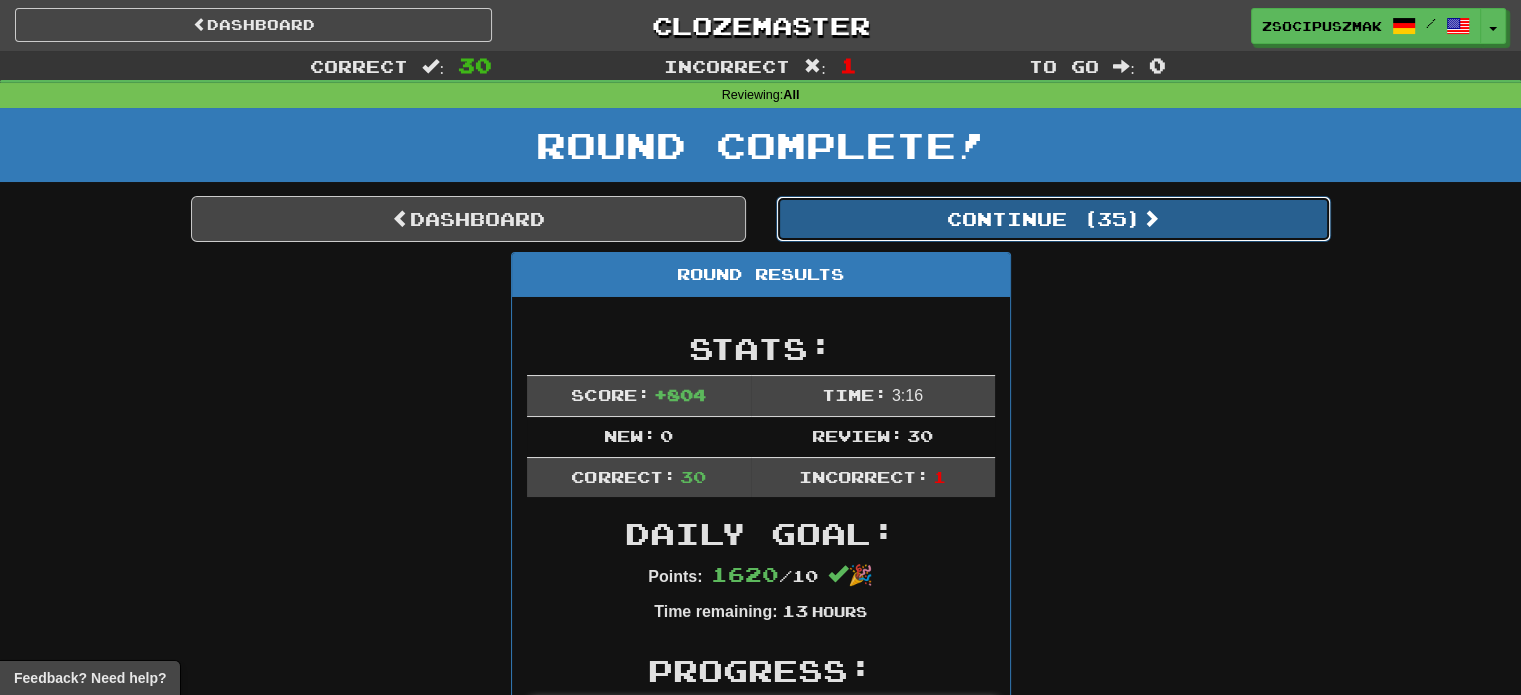 click on "Continue ( 35 )" at bounding box center [1053, 219] 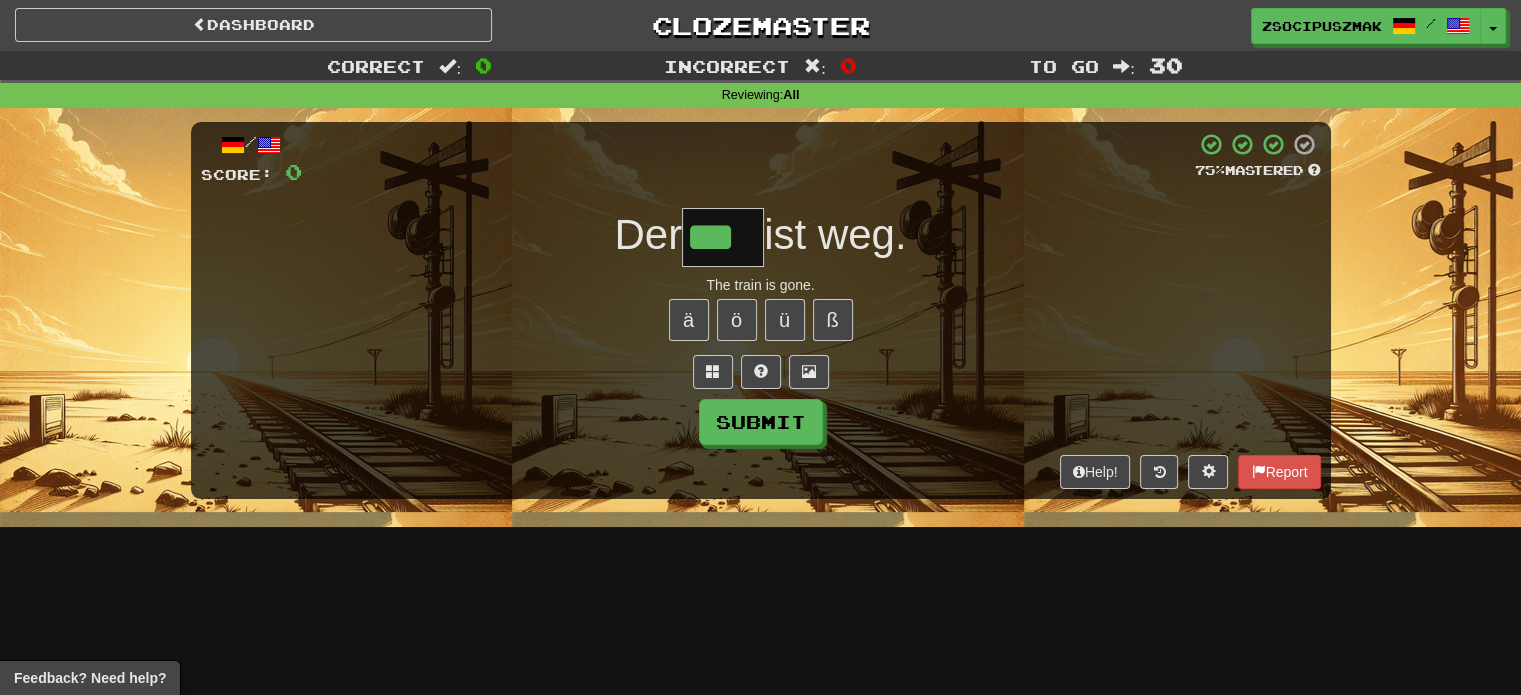 type on "***" 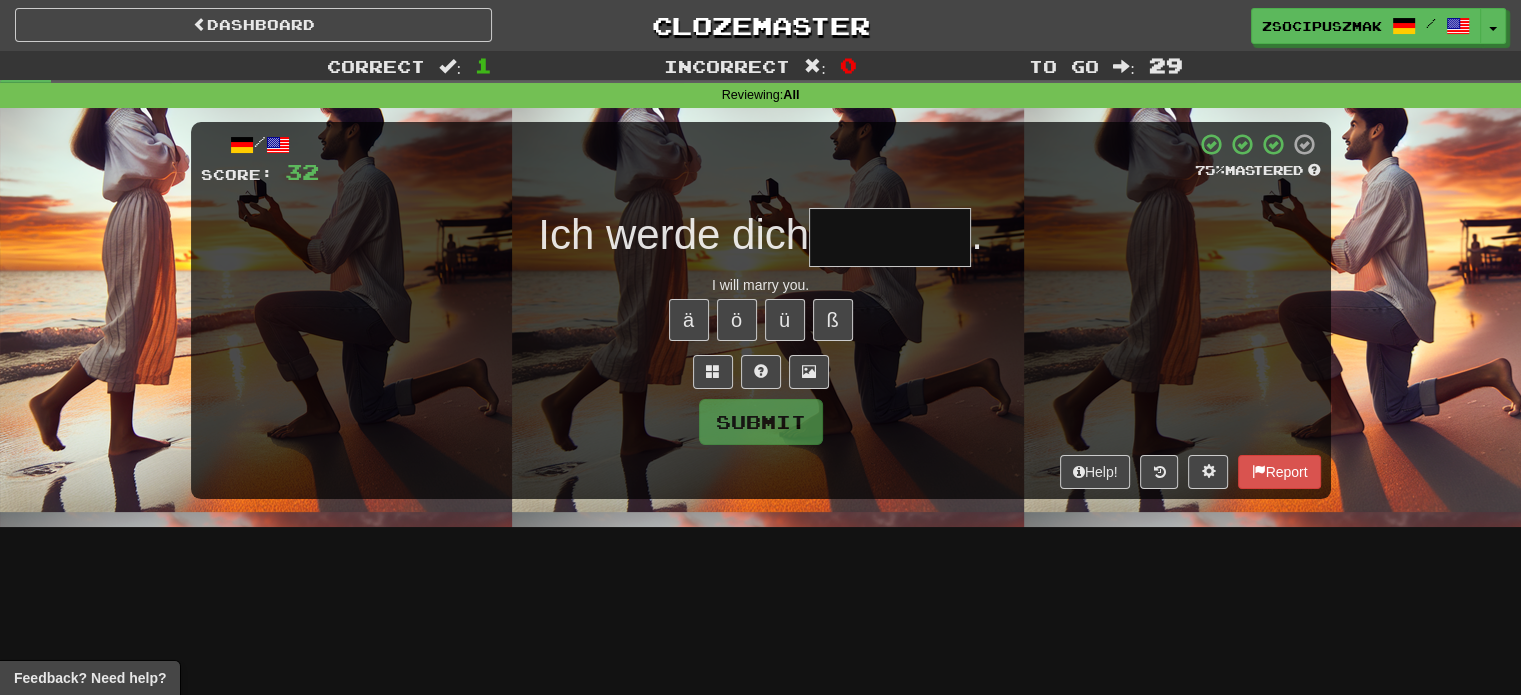 type on "*" 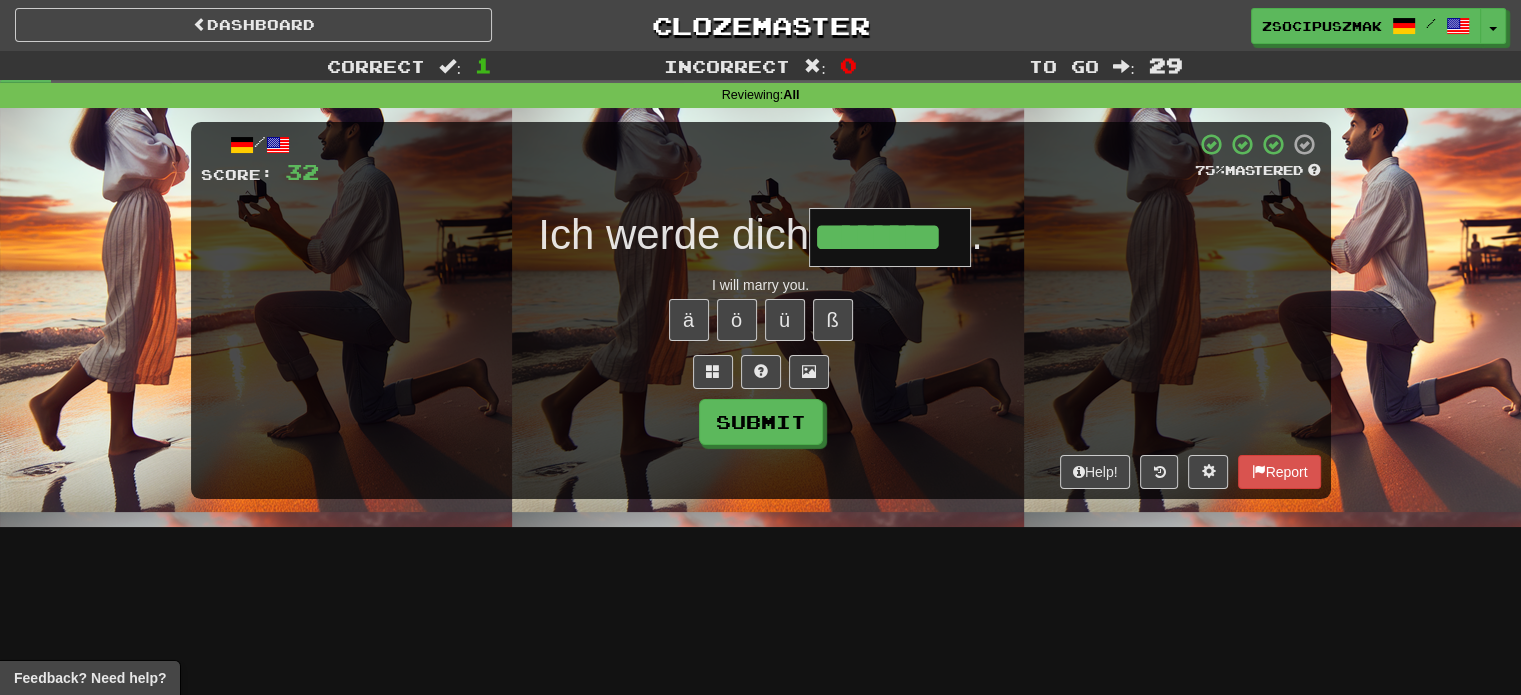 type on "********" 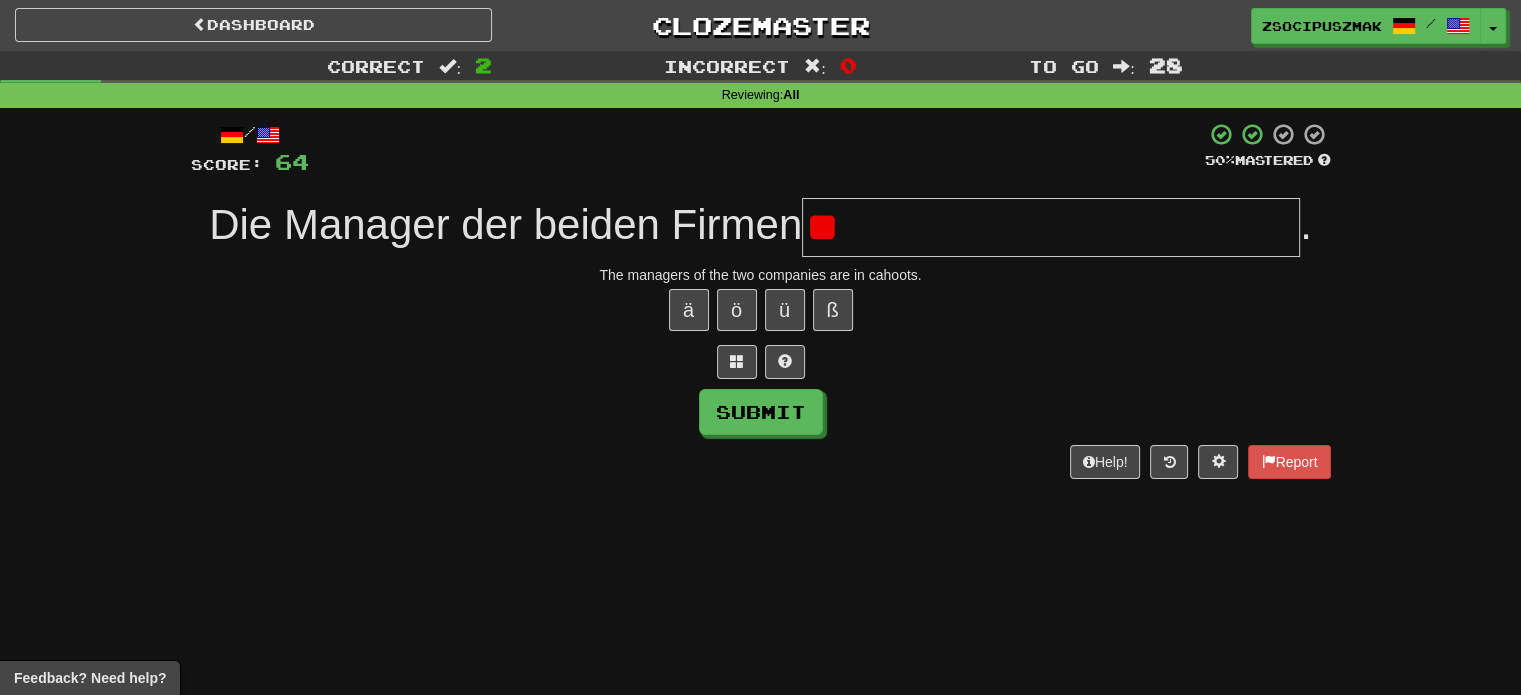type on "*" 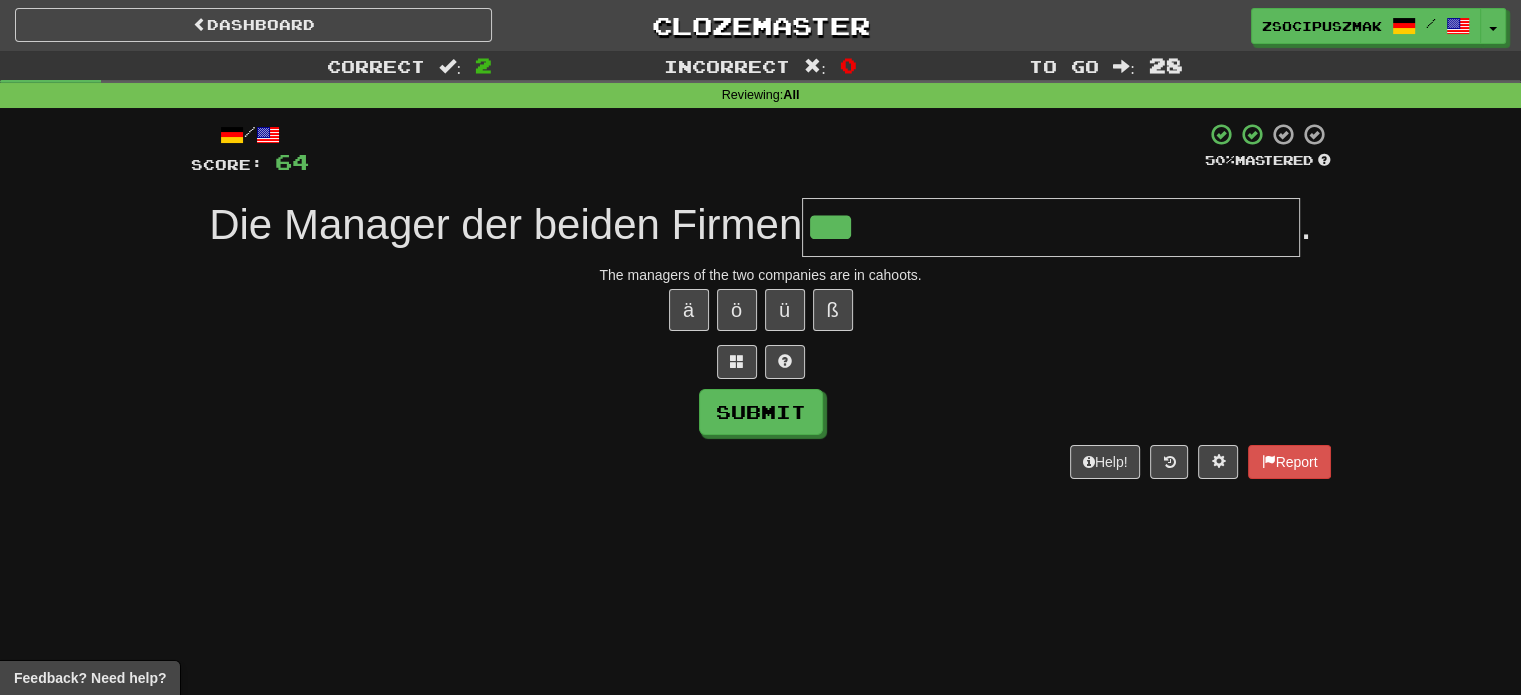 type on "**********" 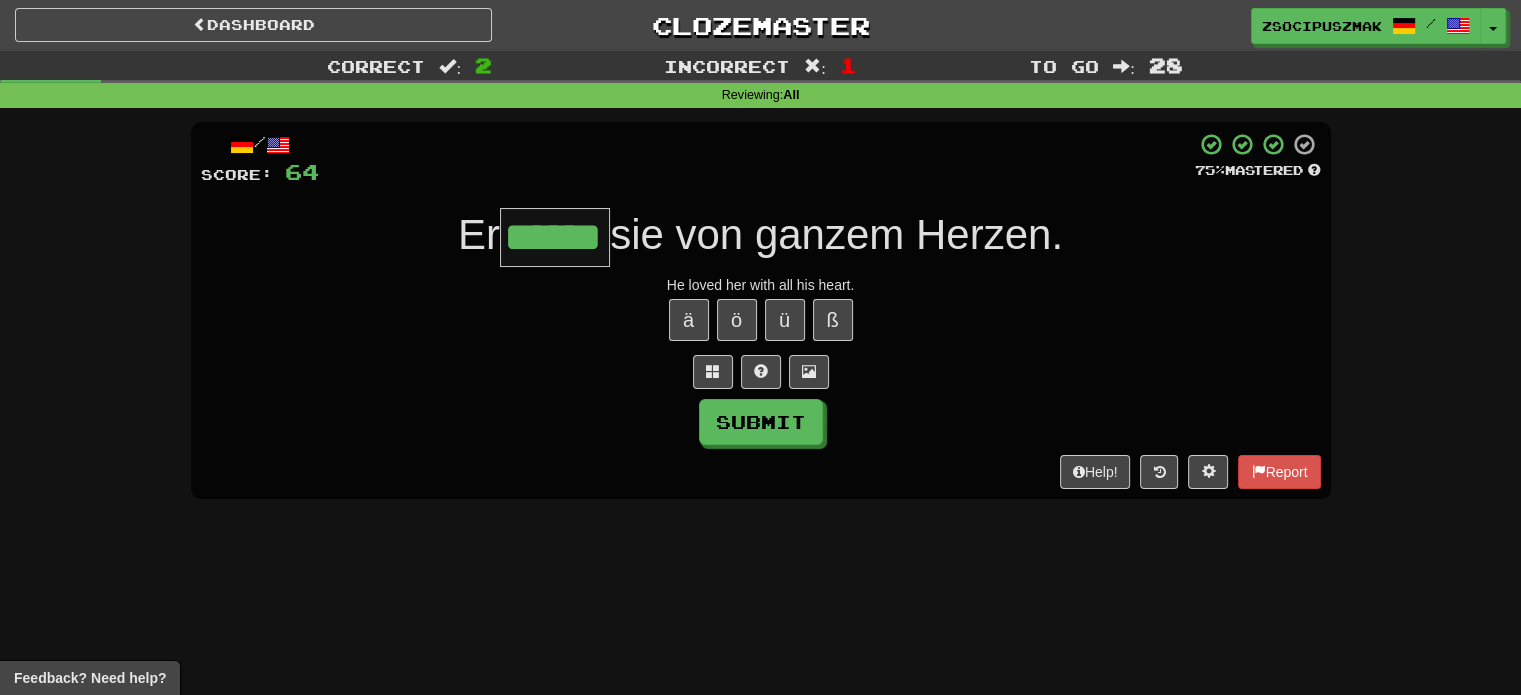 type on "******" 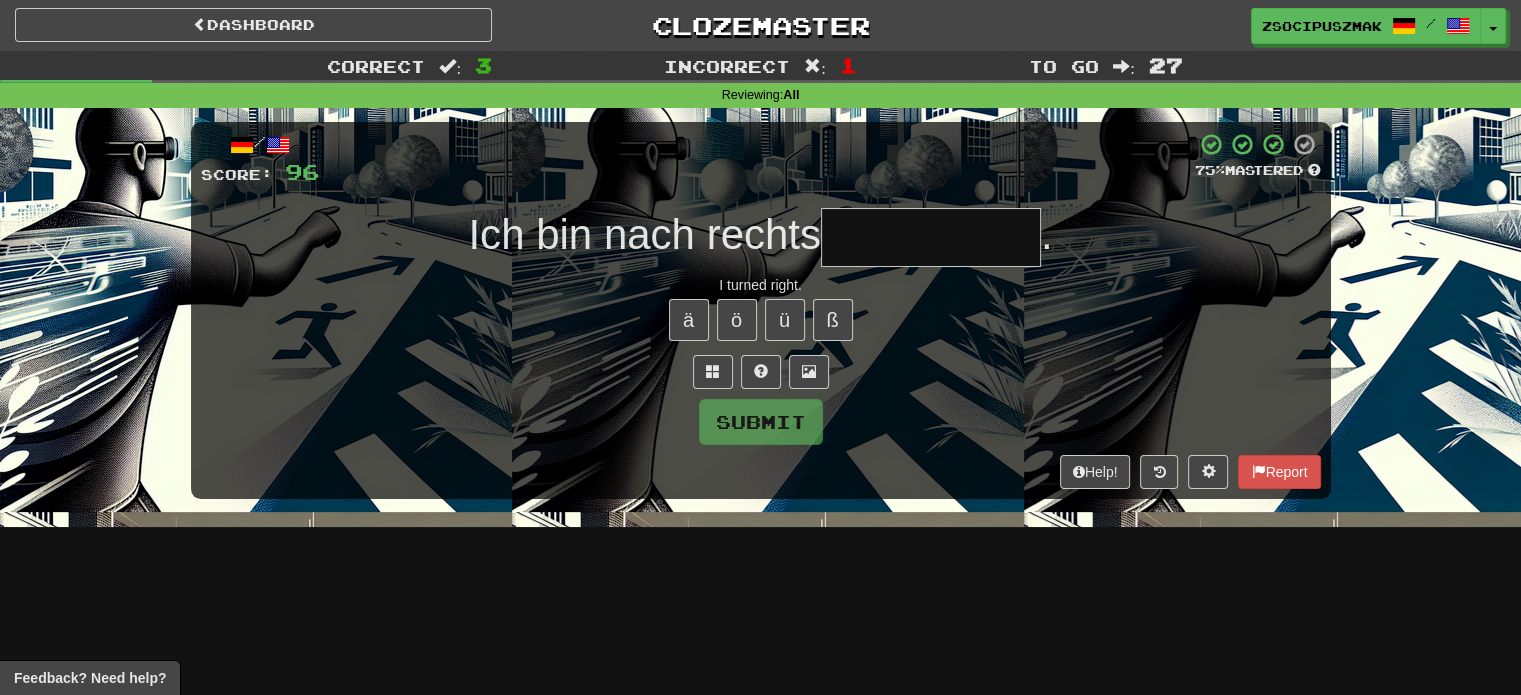 type on "*" 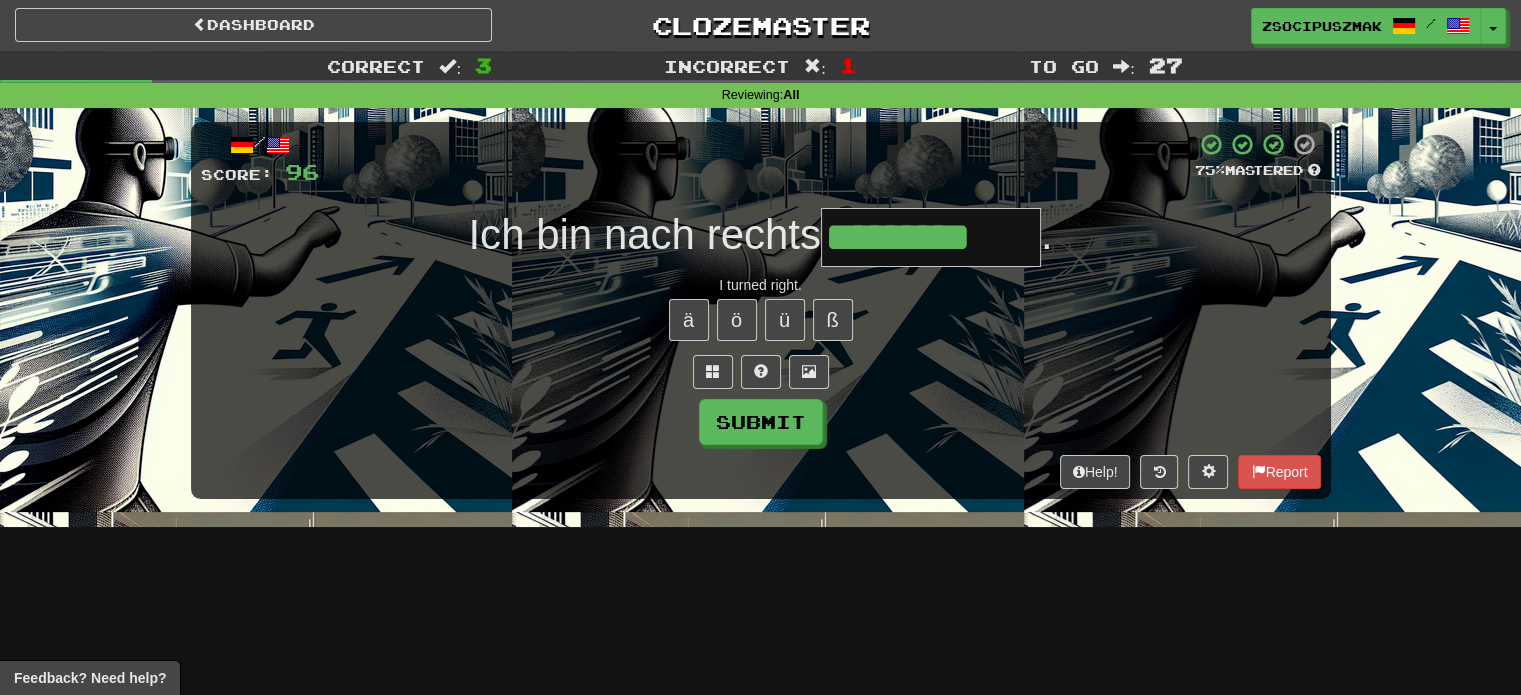 type on "*********" 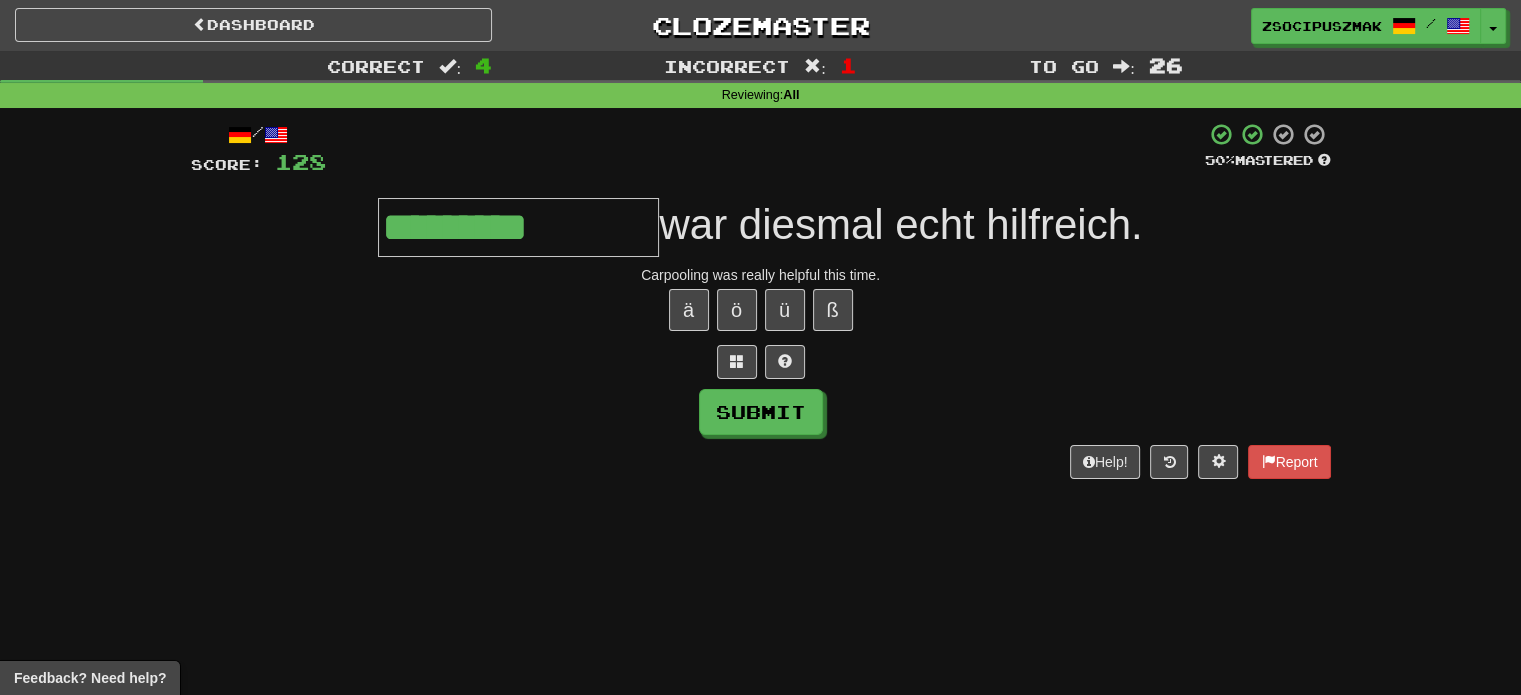 type on "**********" 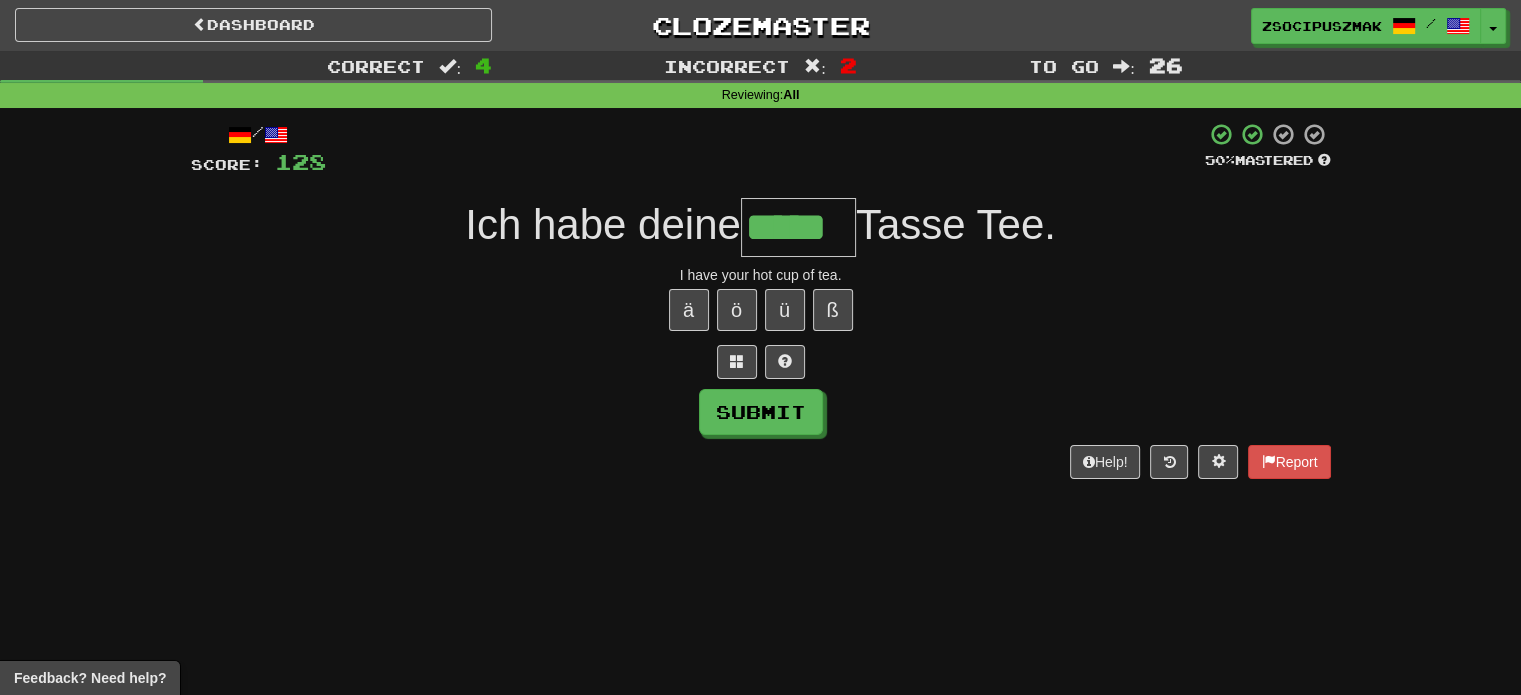type on "*****" 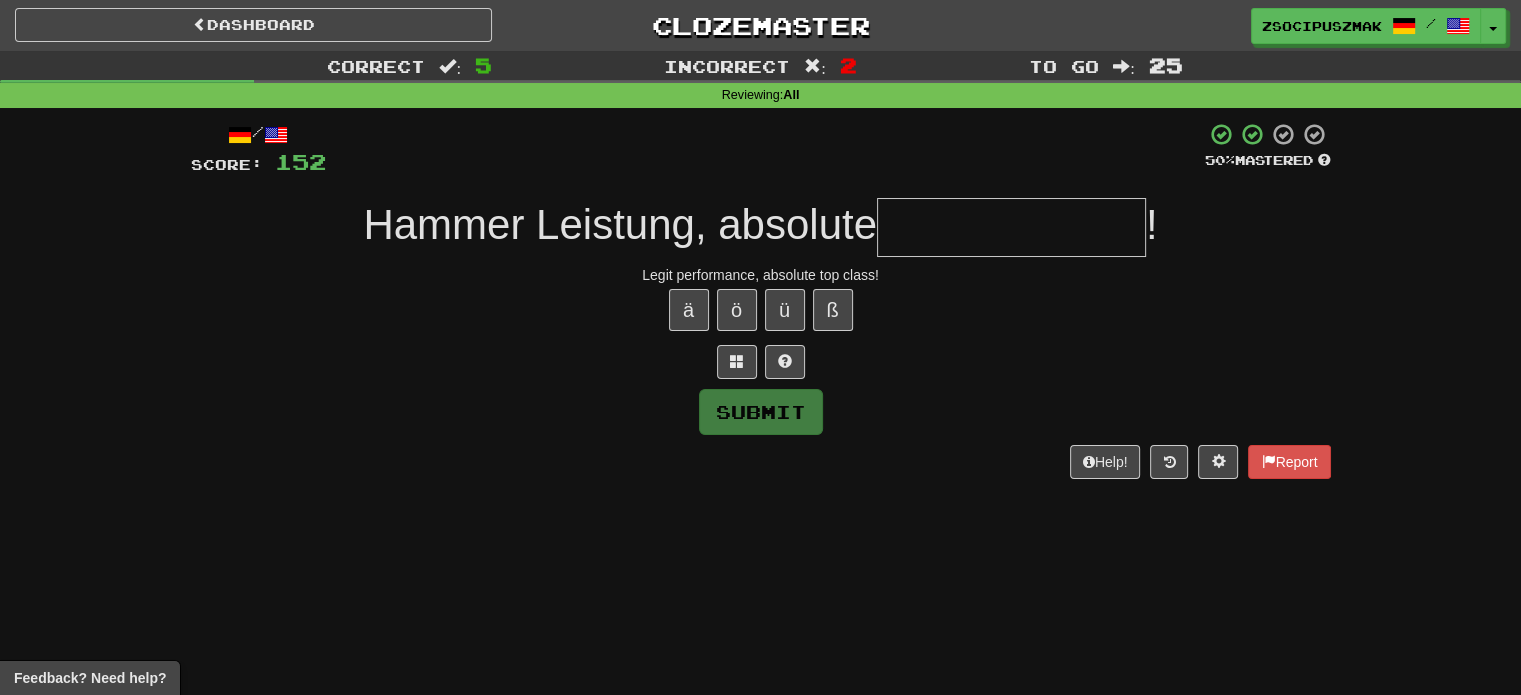type on "*" 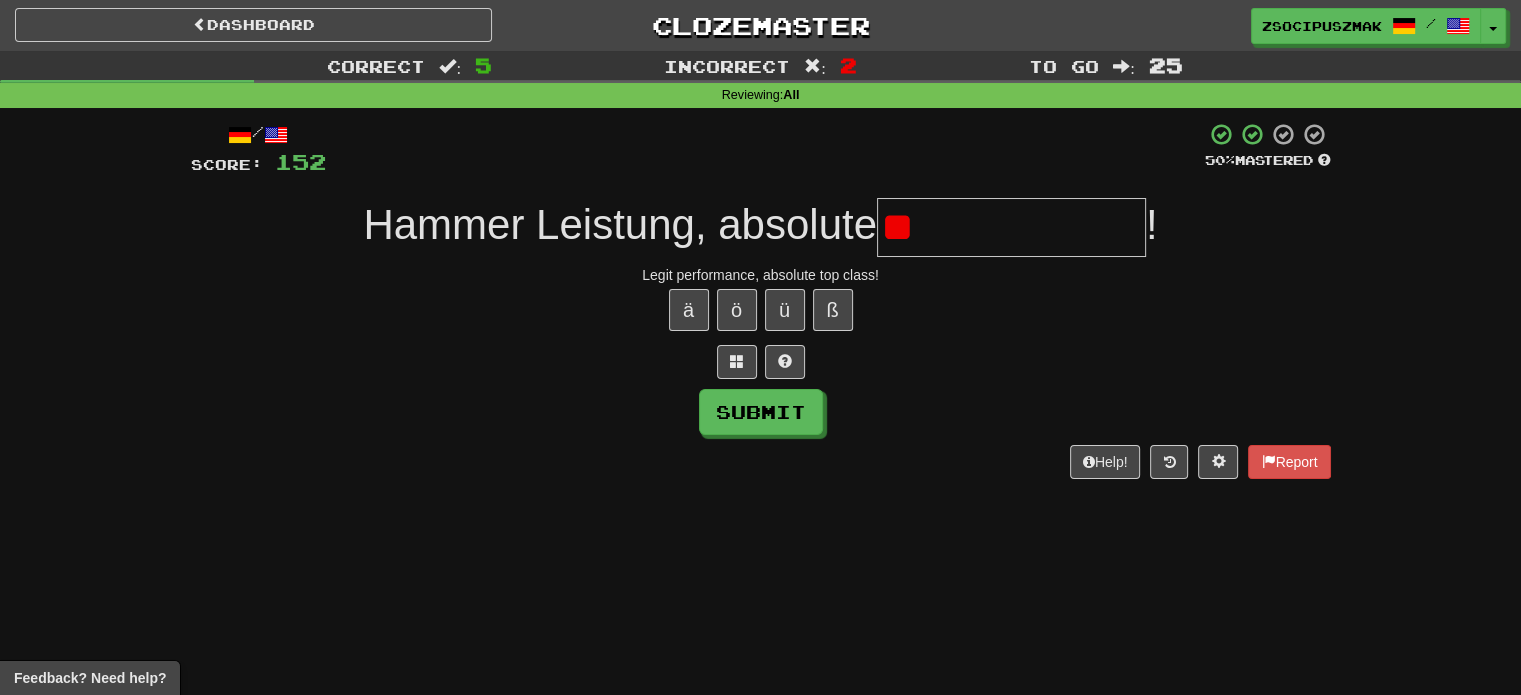 type on "*" 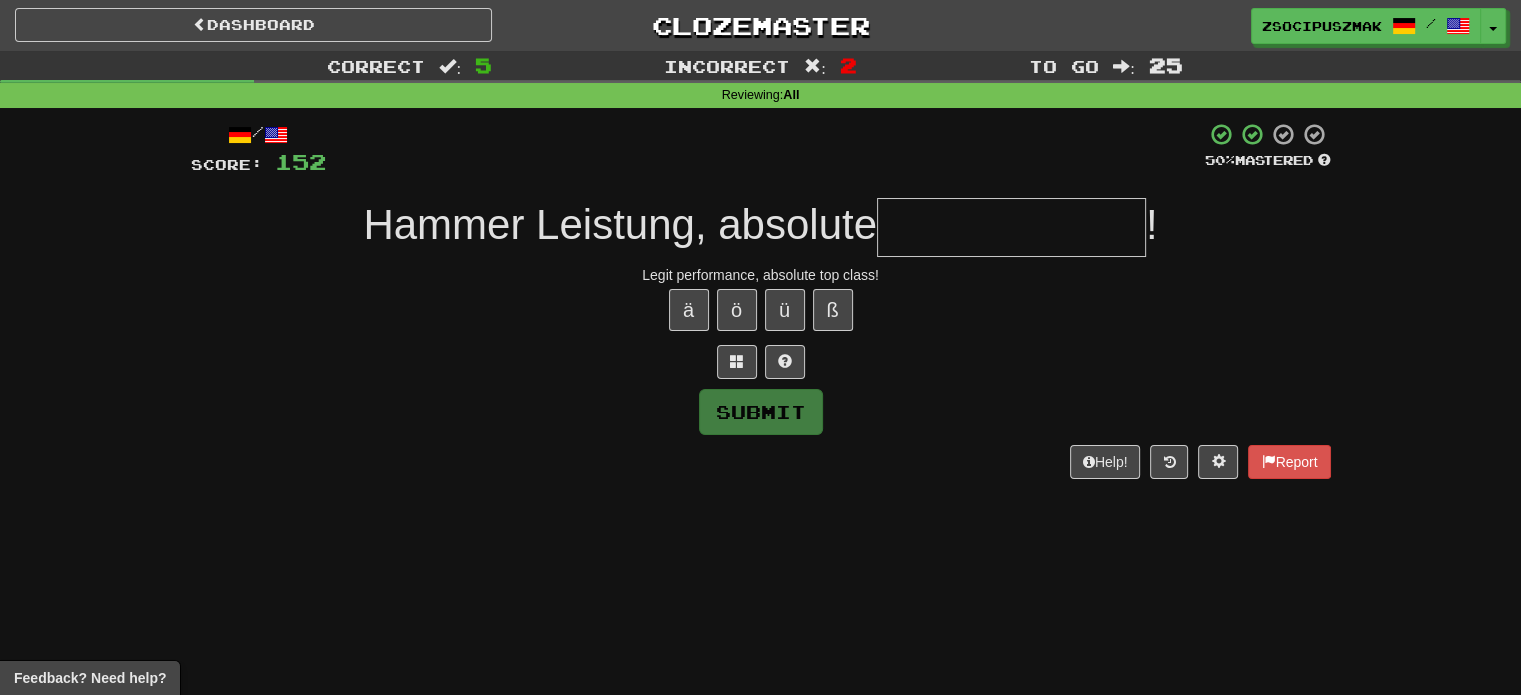 type on "*" 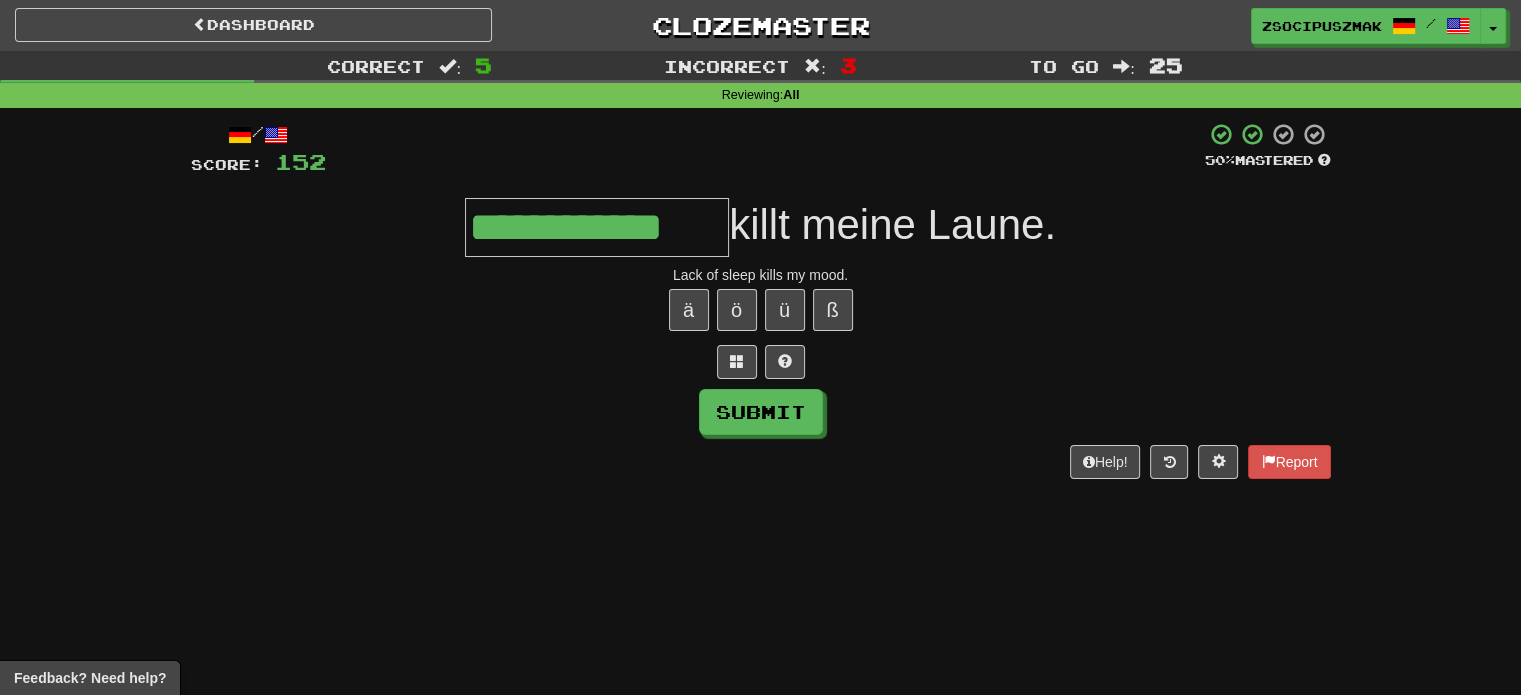 type on "**********" 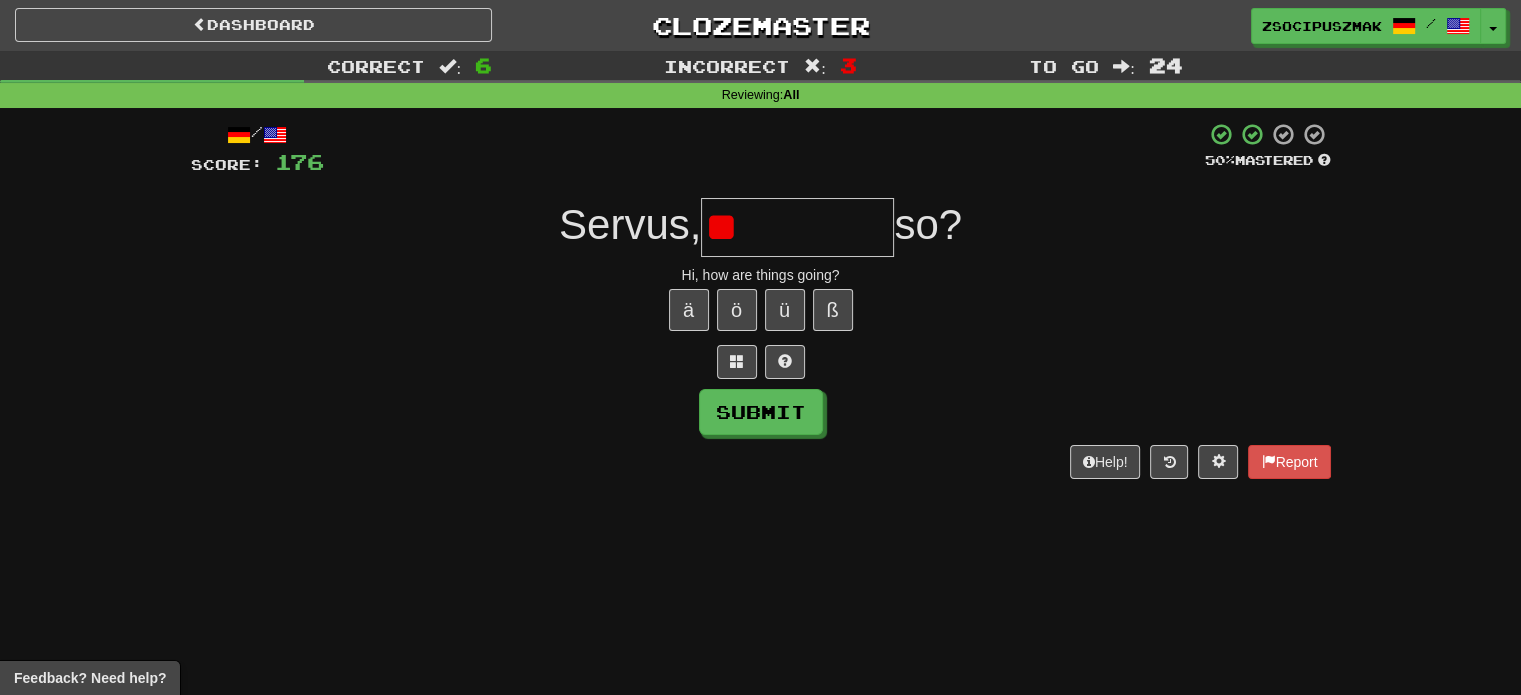 type on "*" 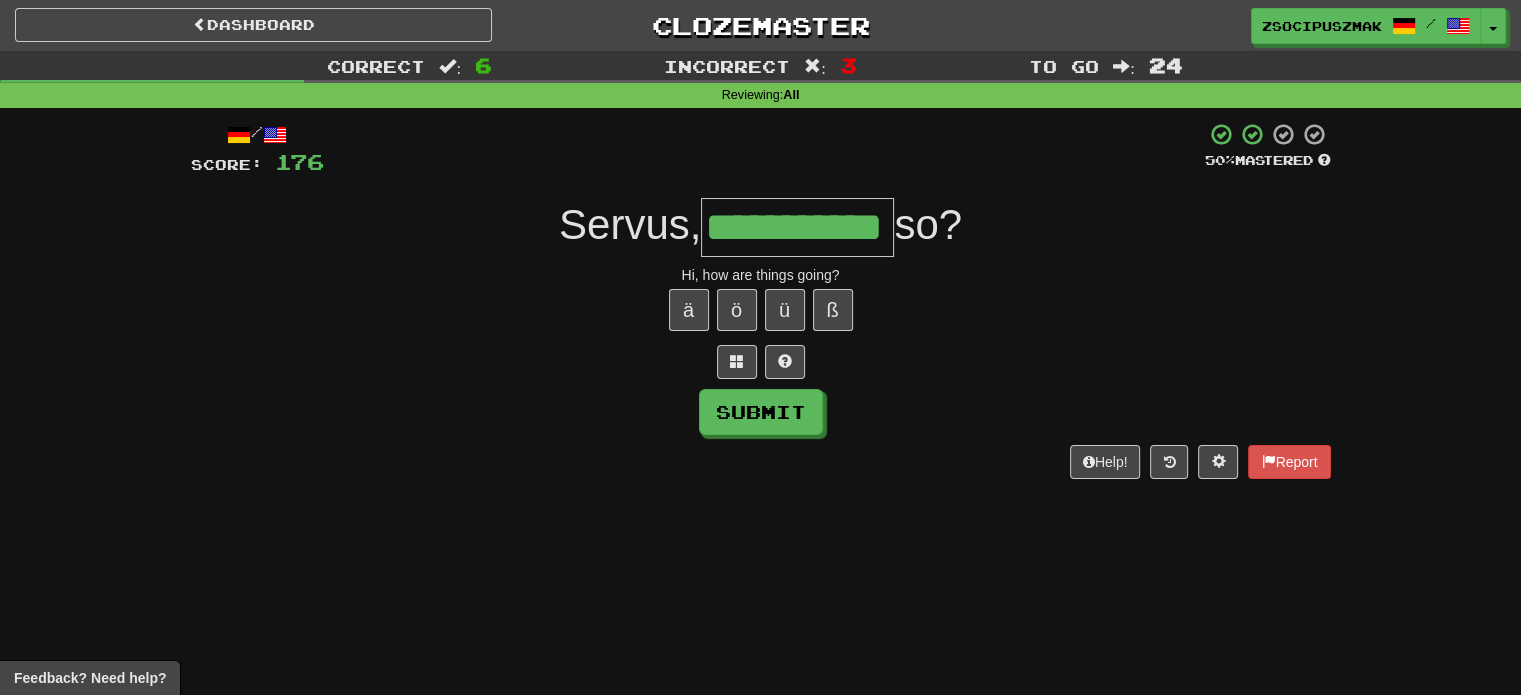 type on "**********" 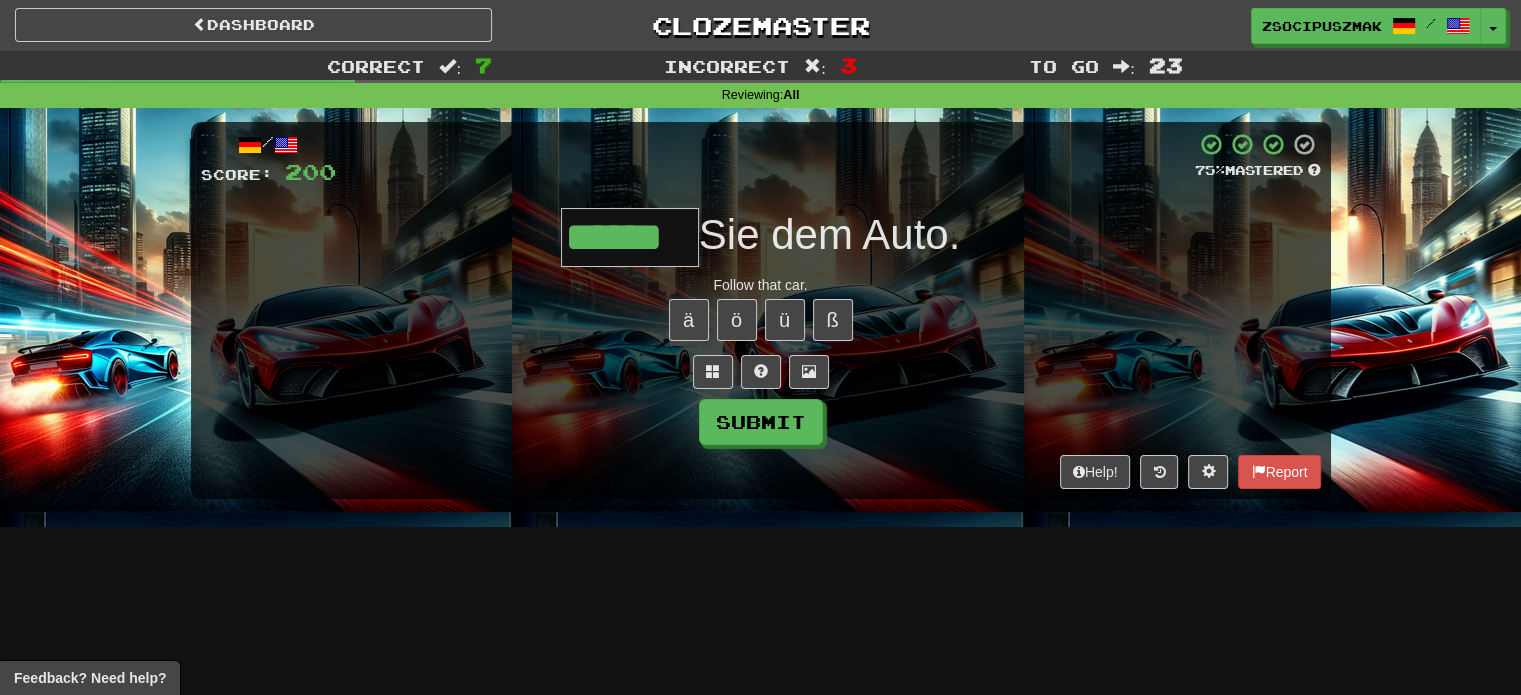 type on "******" 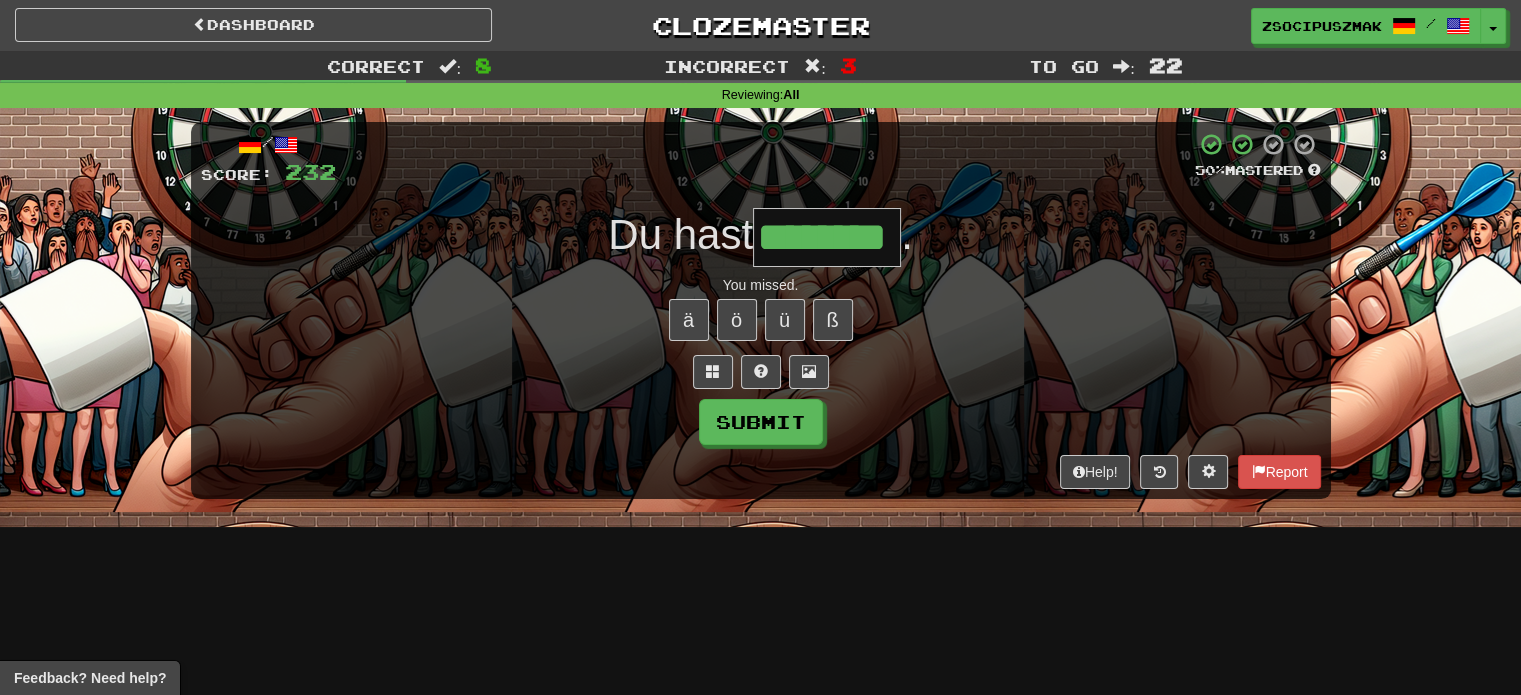 type on "********" 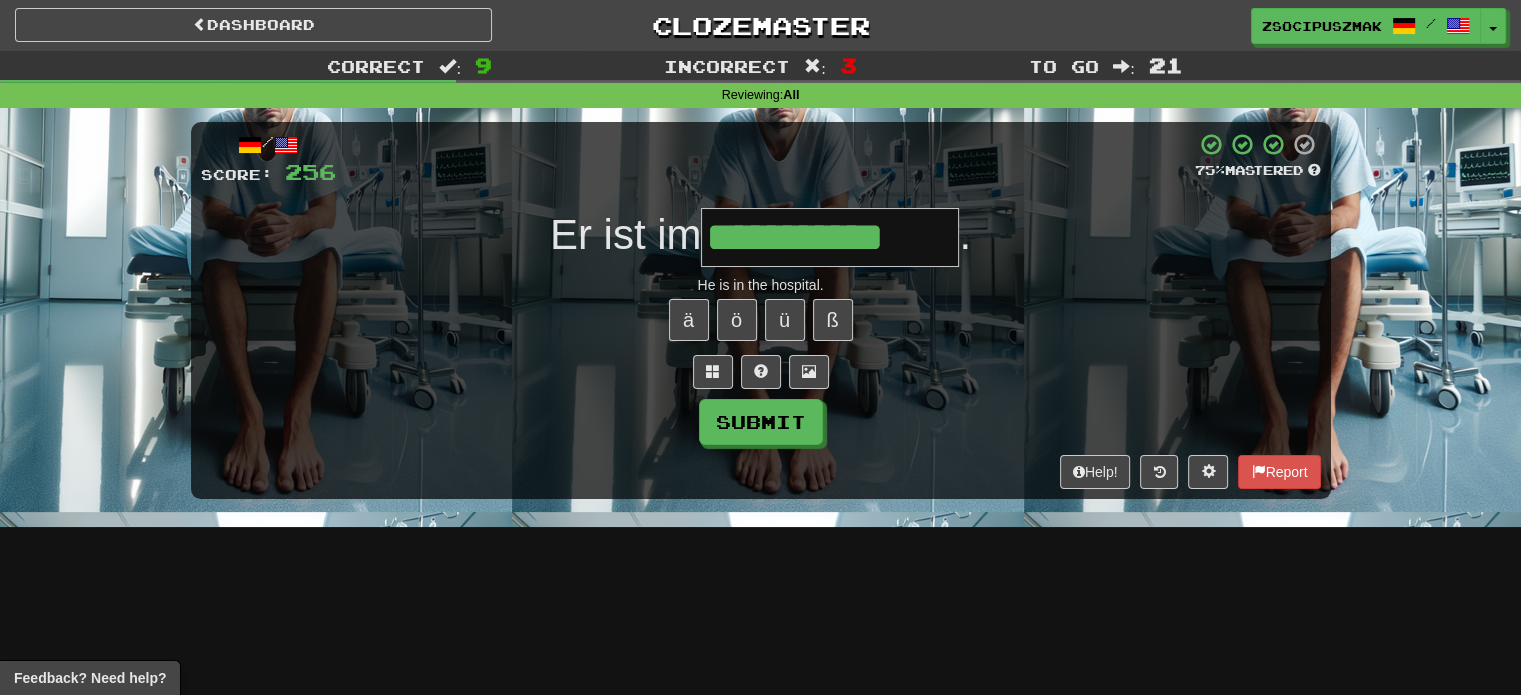 type on "**********" 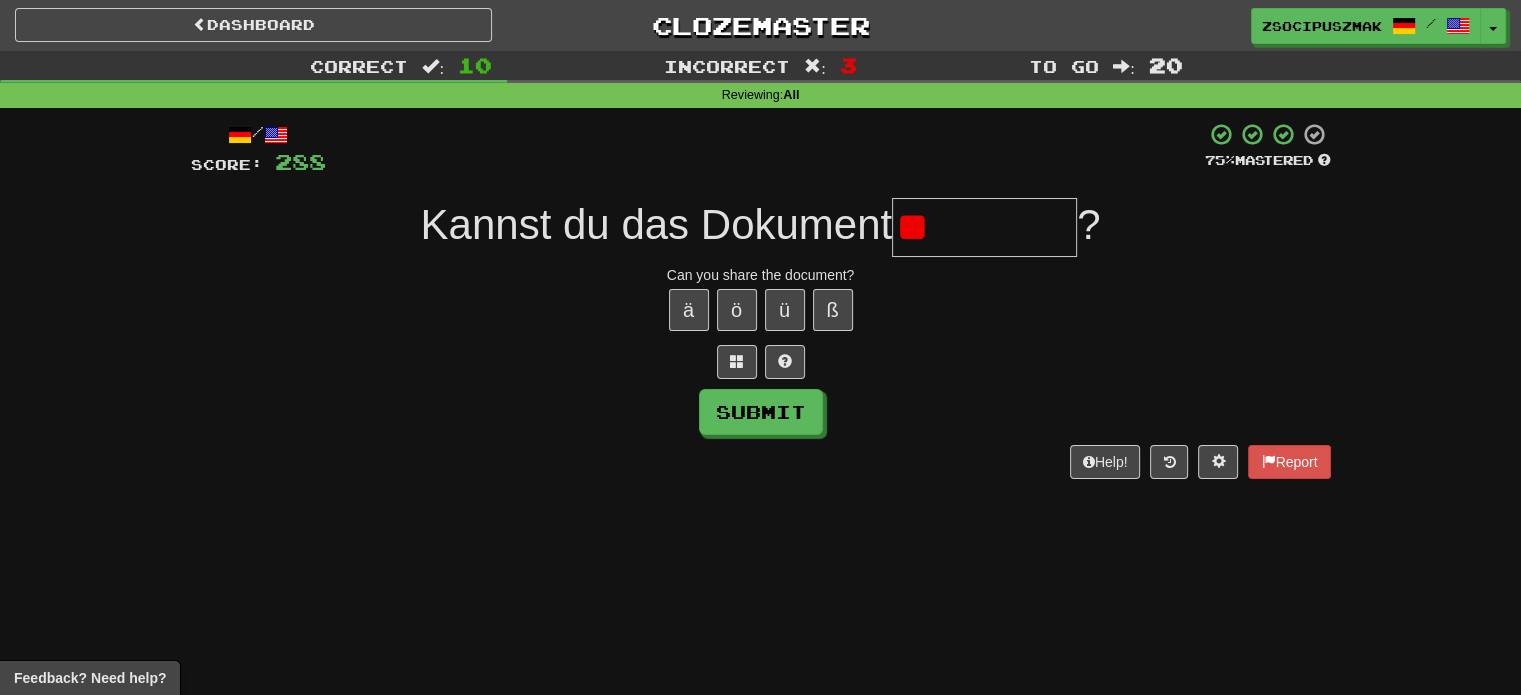 type on "*" 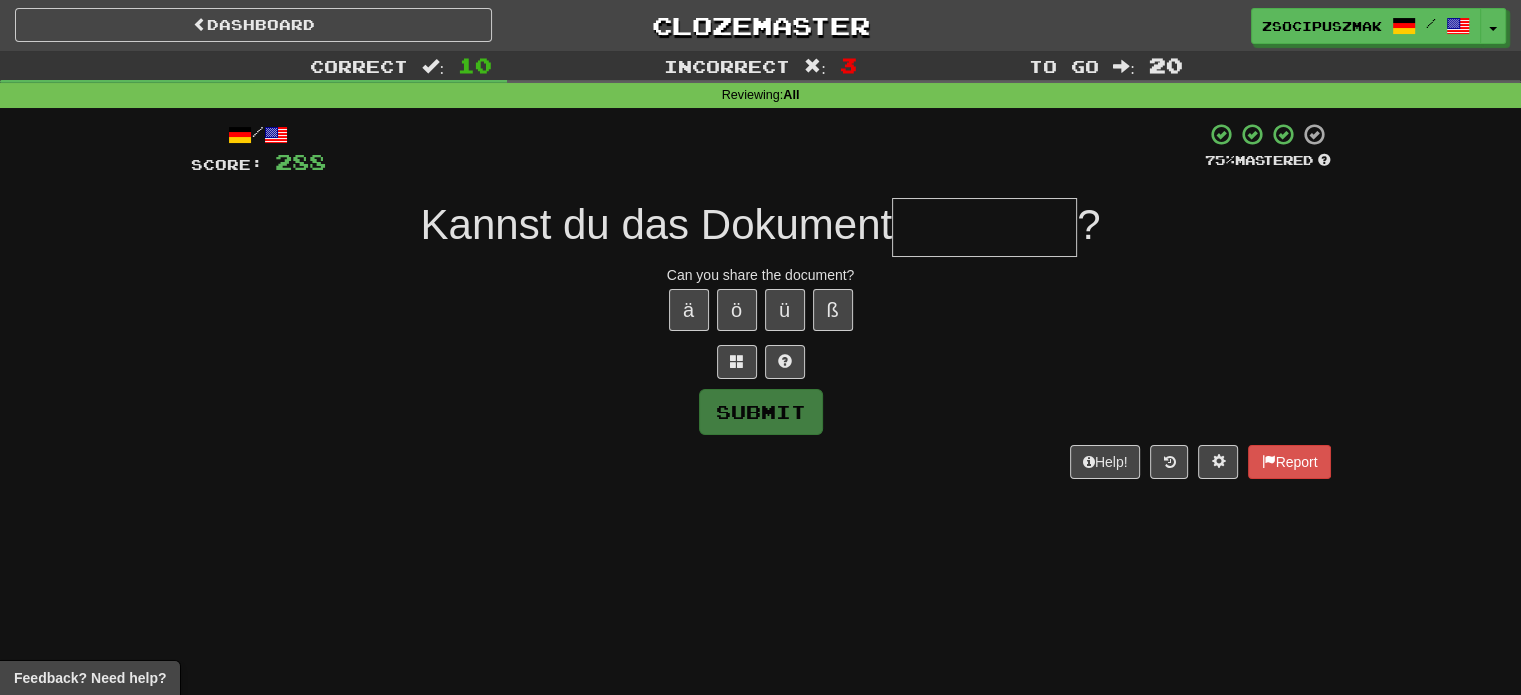 type on "*" 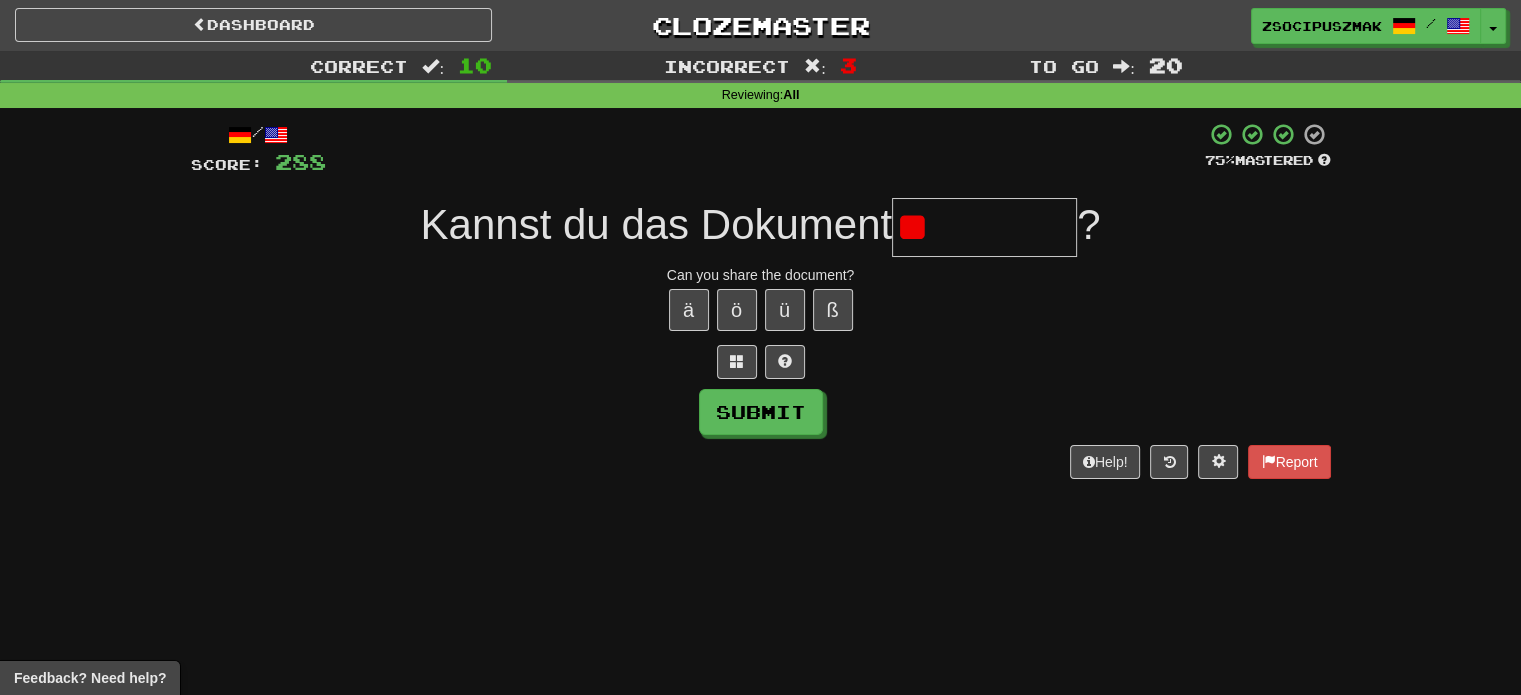 type on "*" 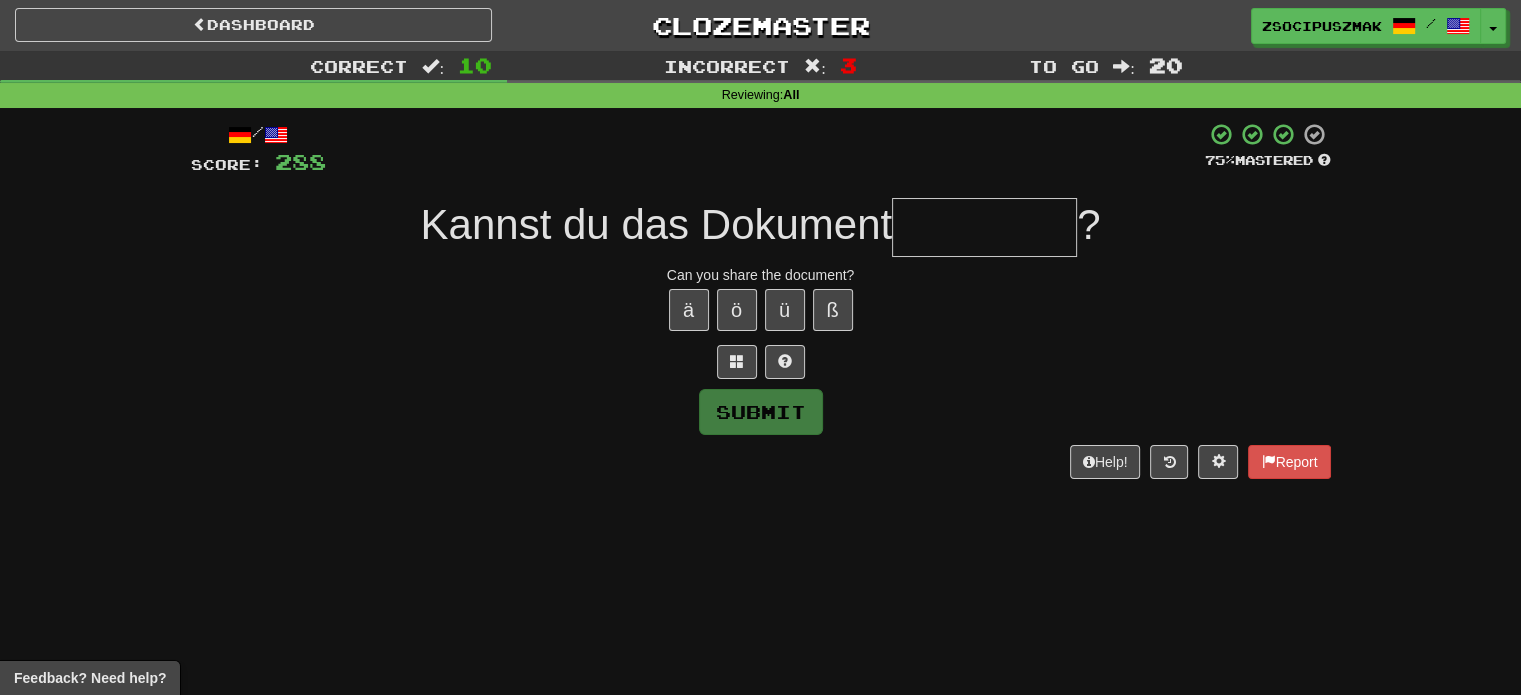type on "*" 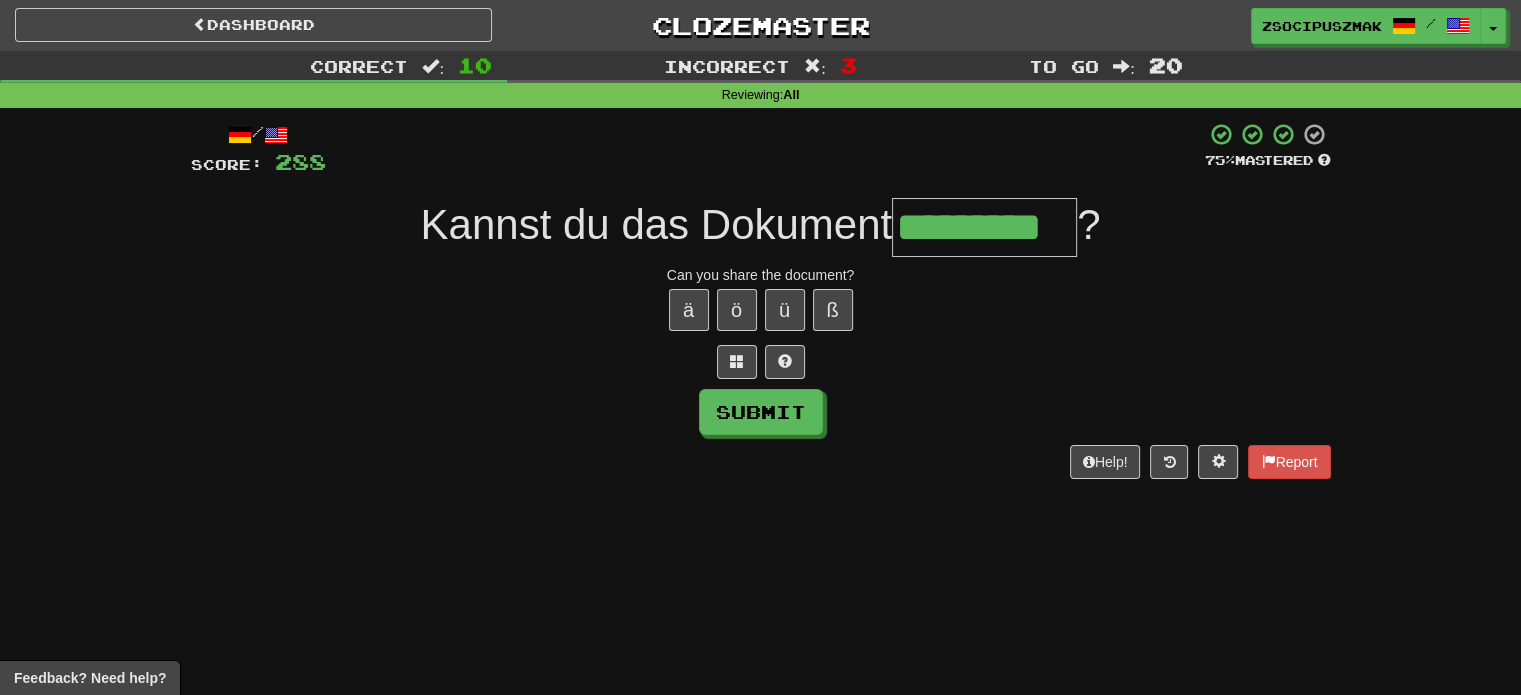 type on "*********" 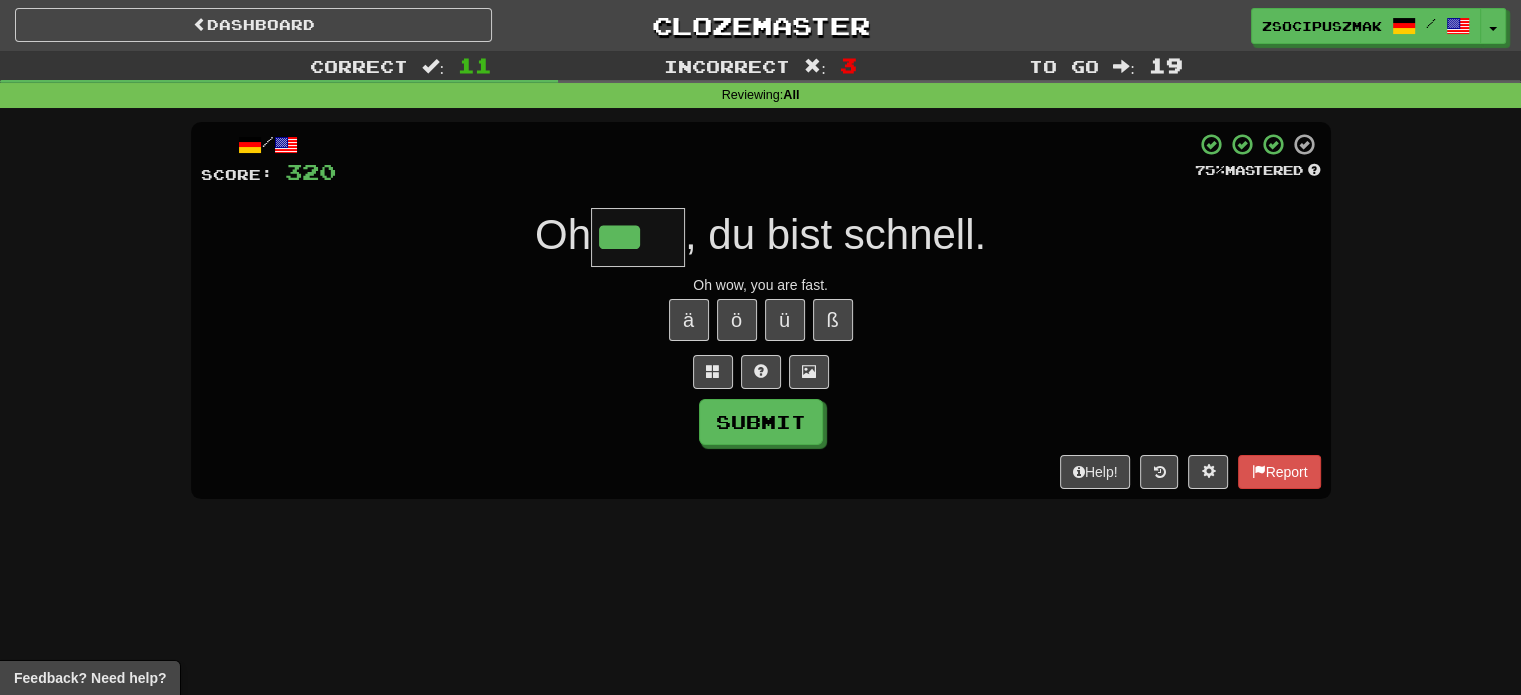 type on "***" 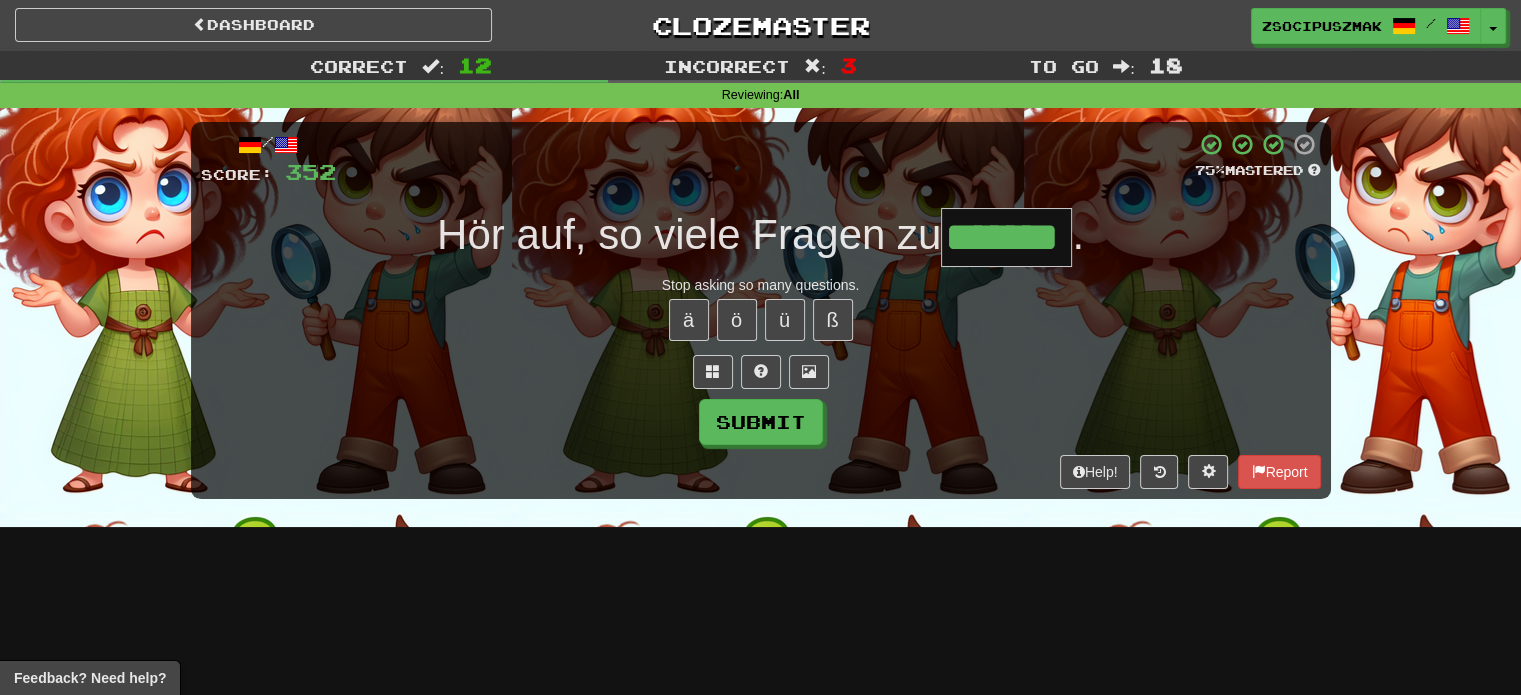 type on "*******" 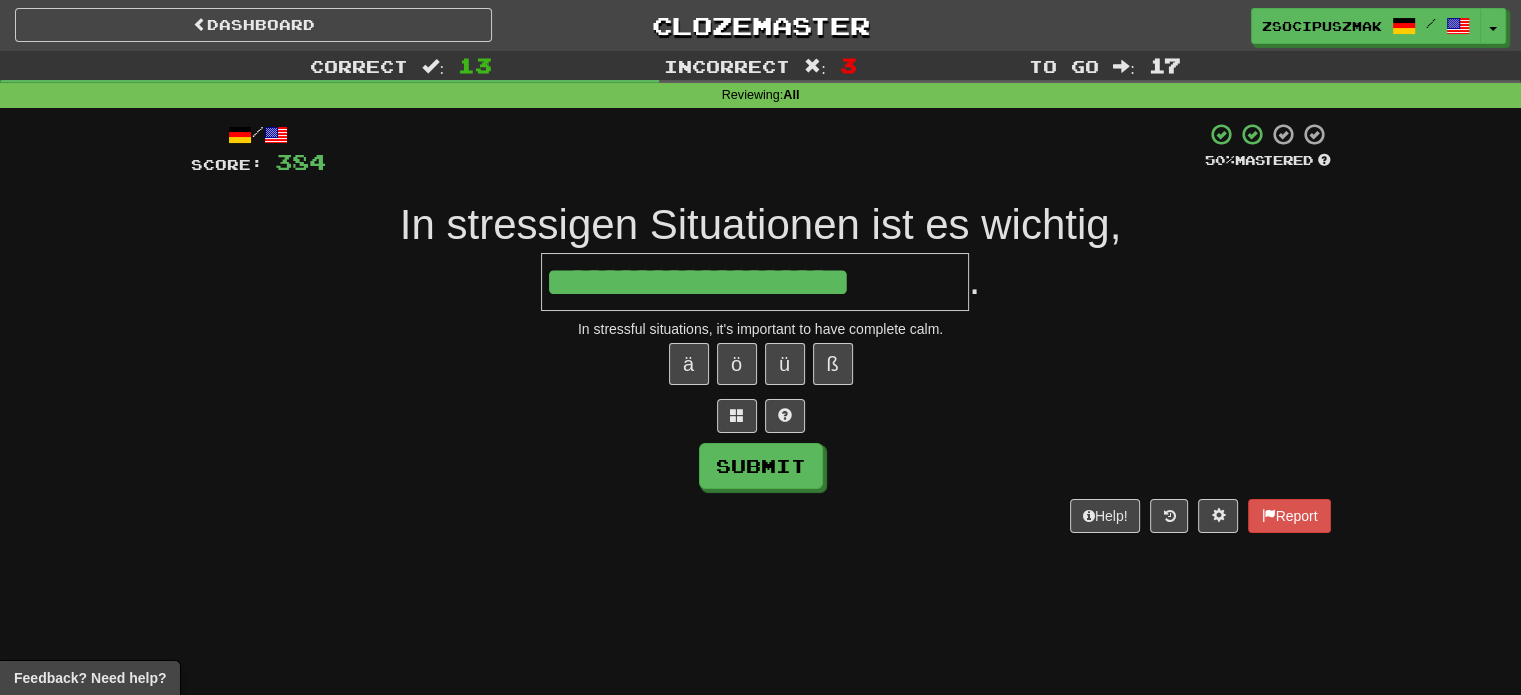 type on "**********" 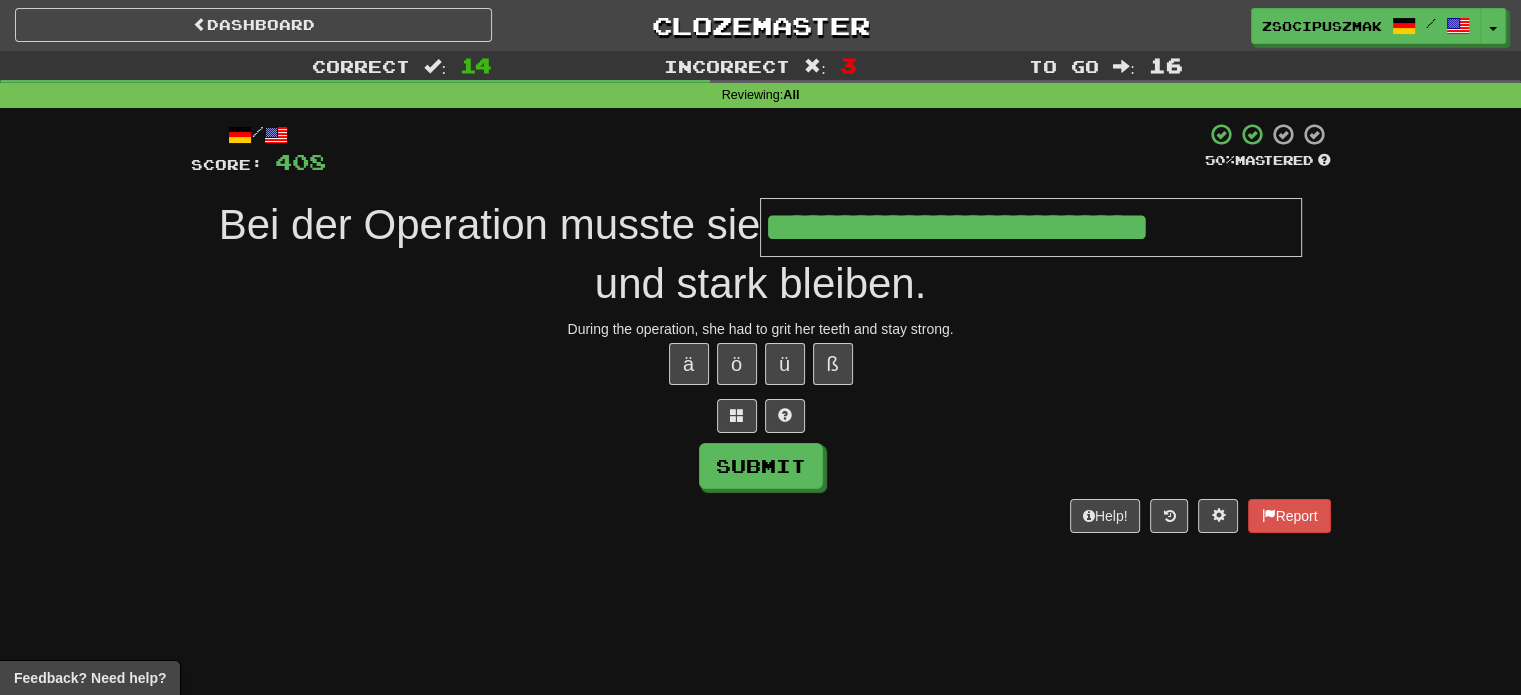 type on "**********" 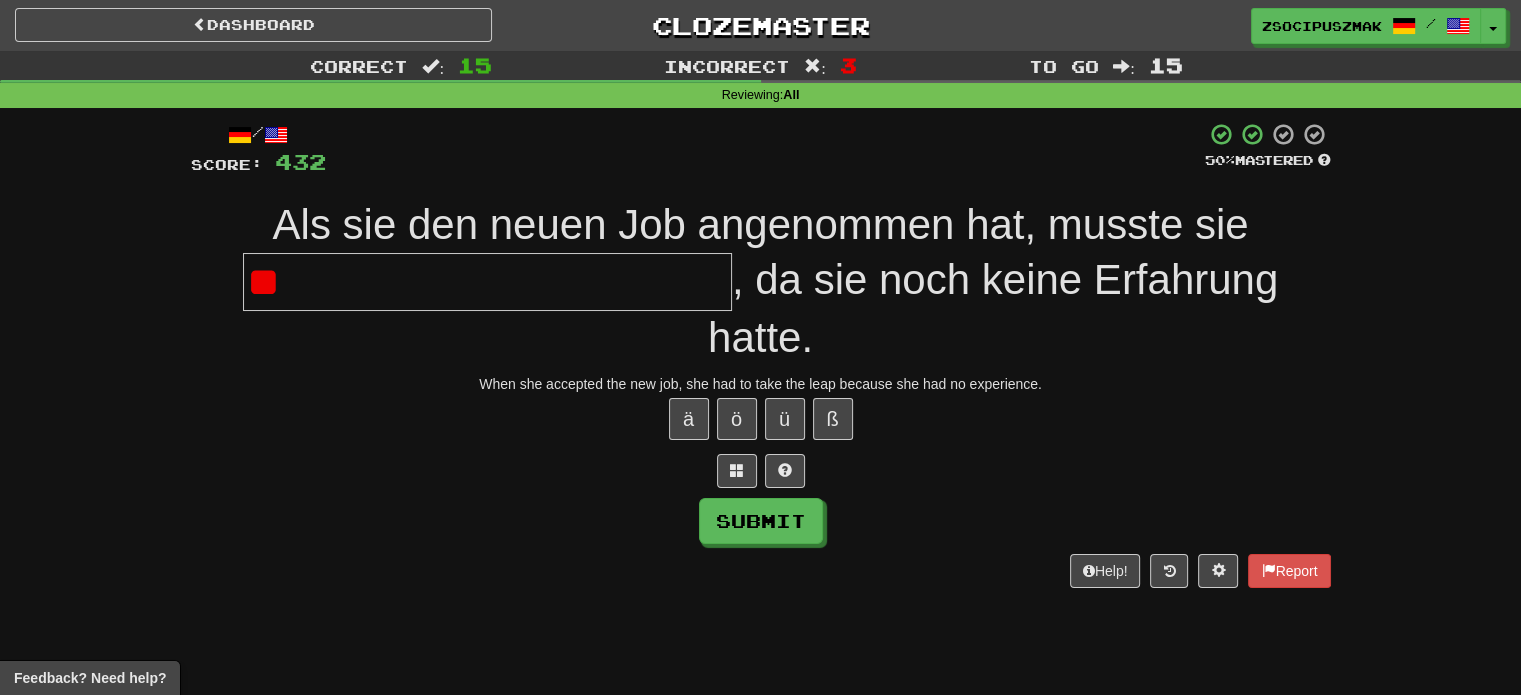 type on "*" 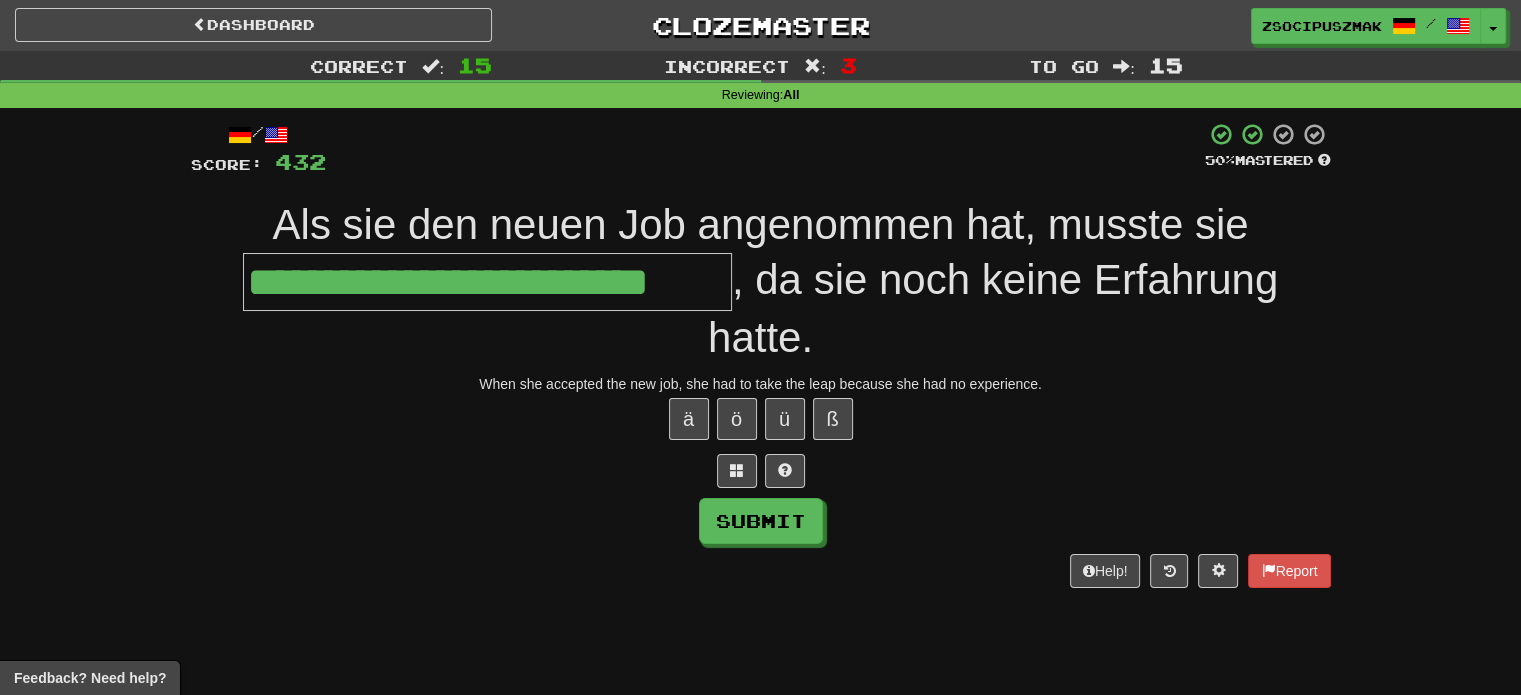 type on "**********" 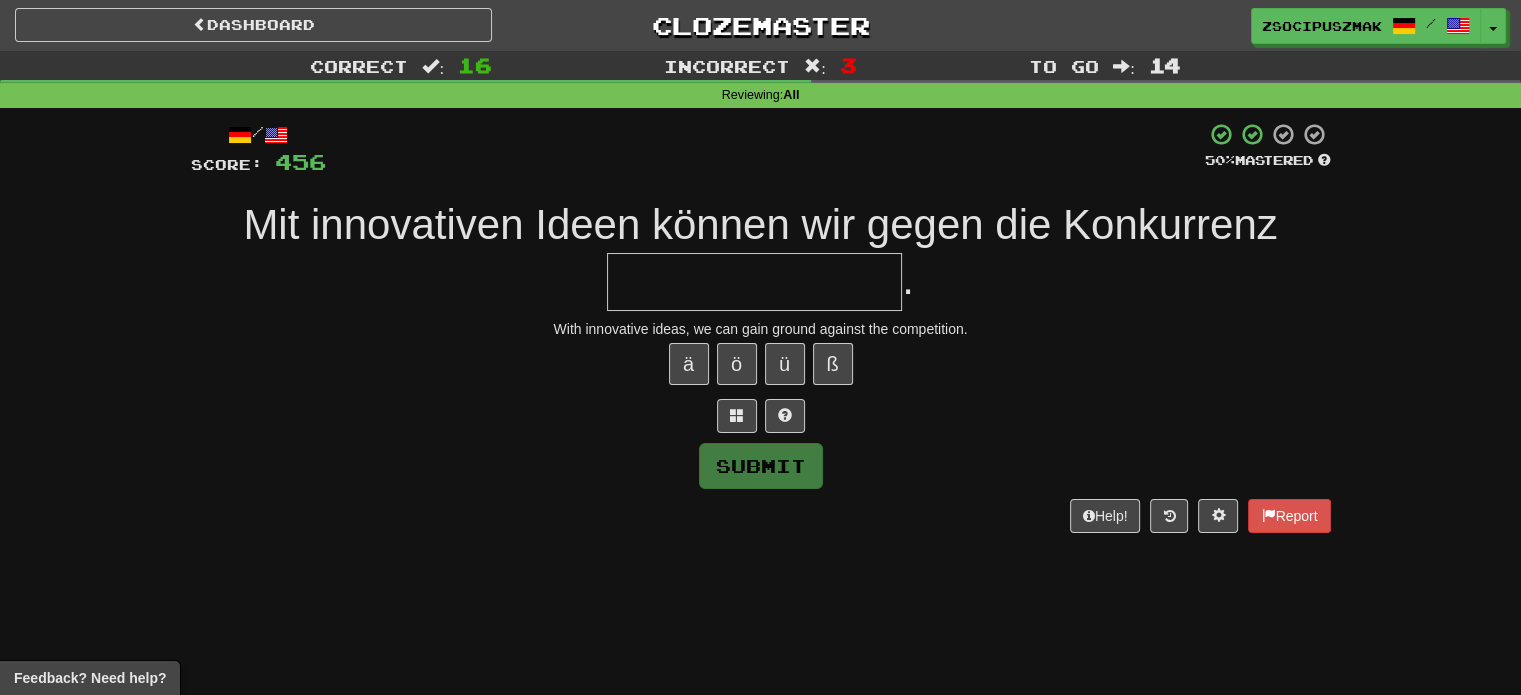 type on "*" 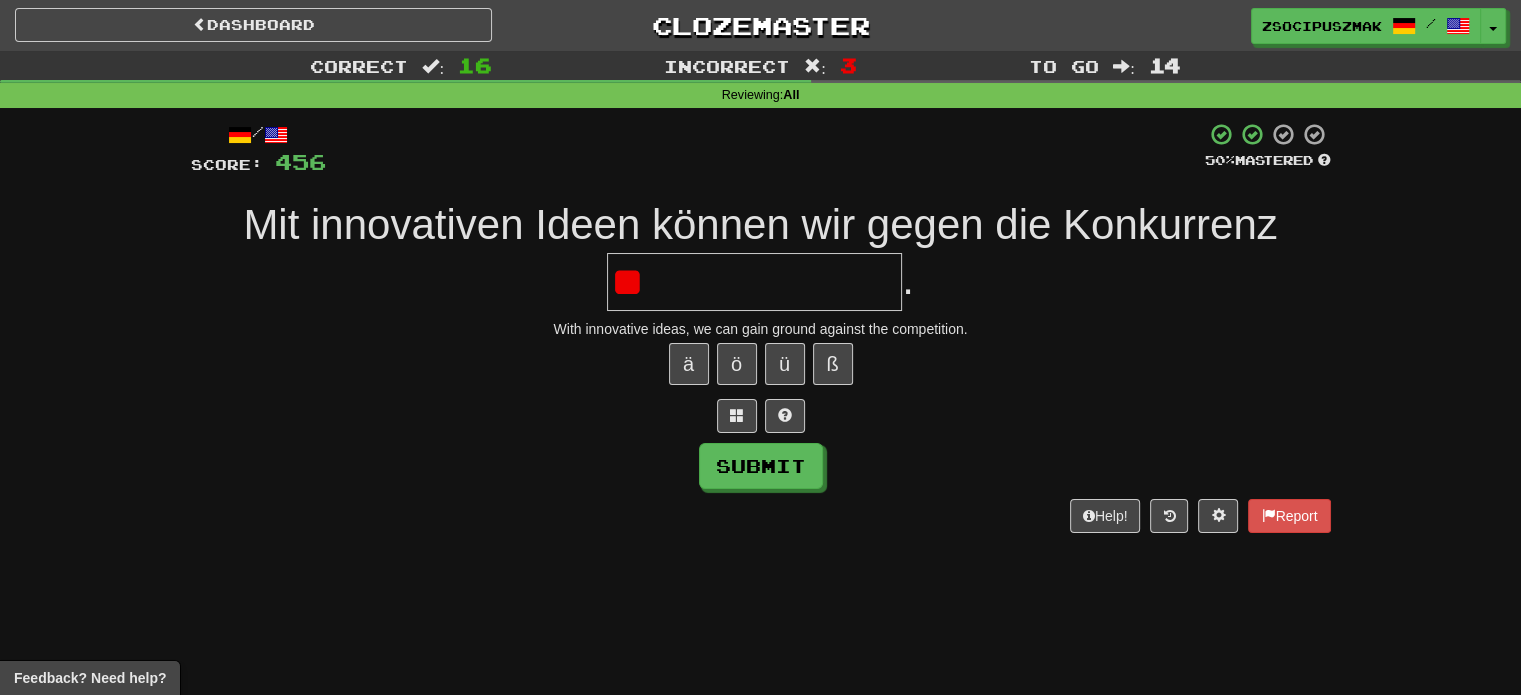 type on "*" 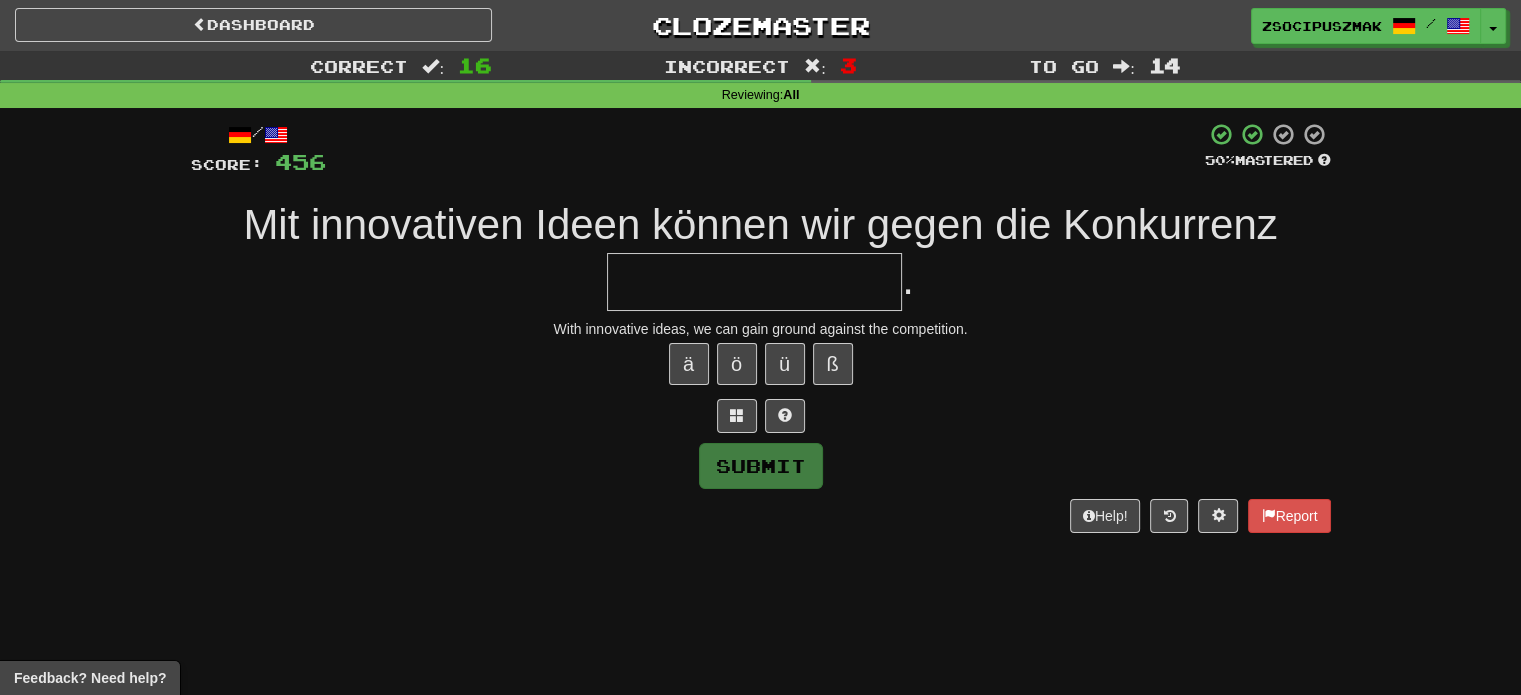 type on "*" 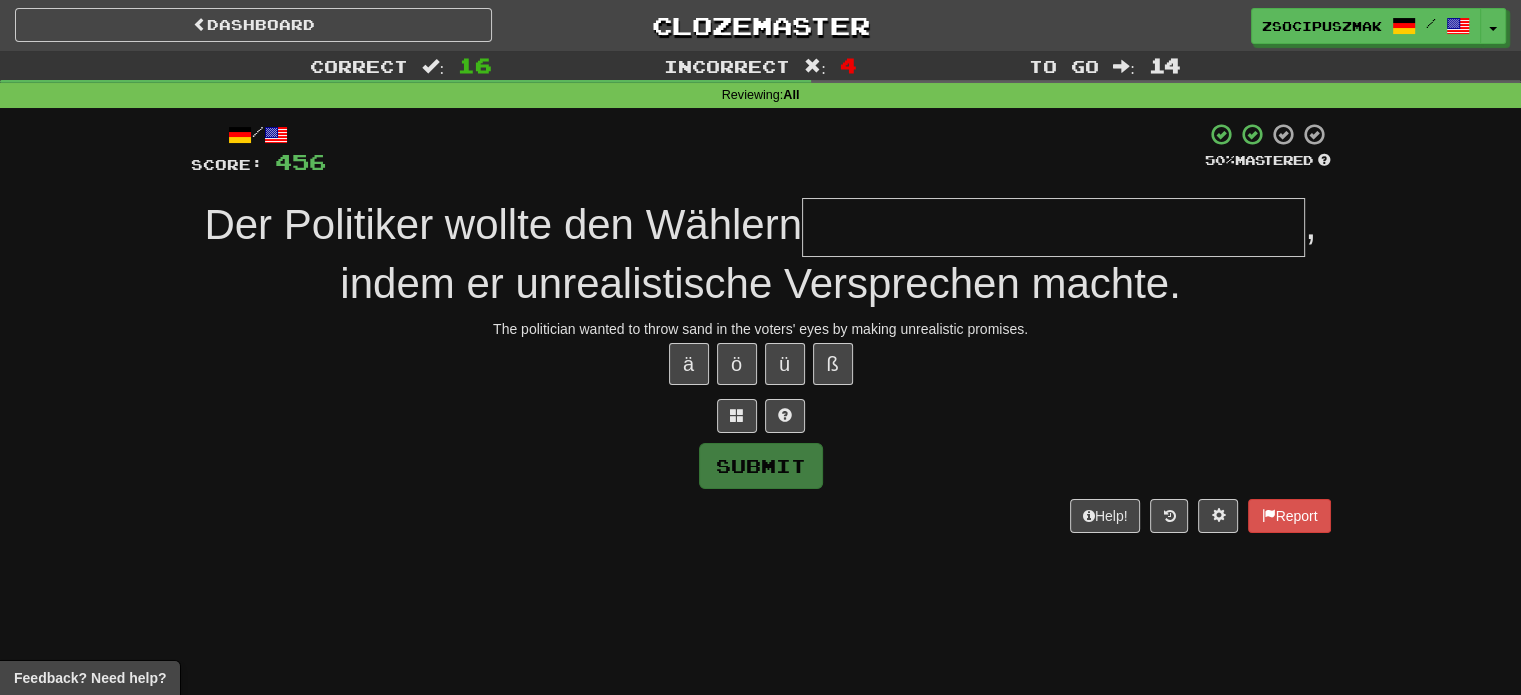 type on "*" 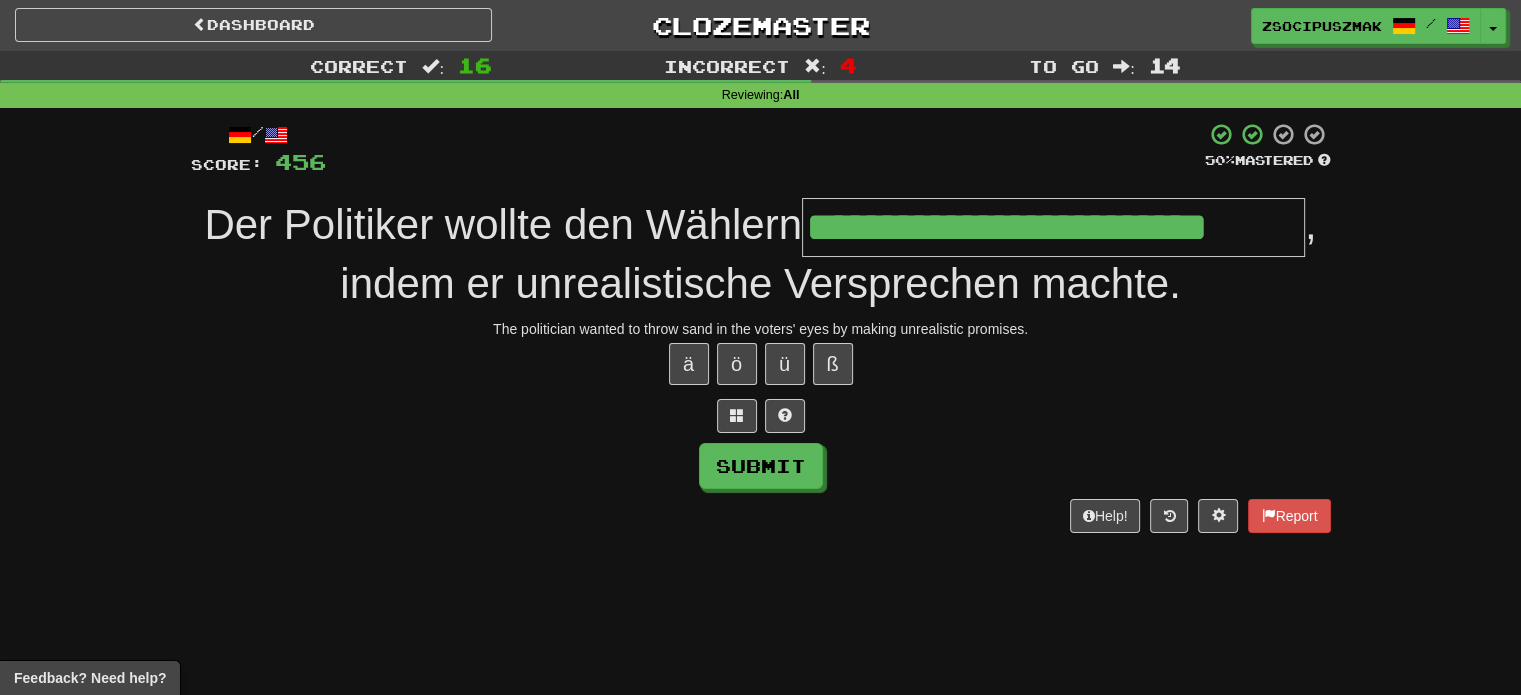 type on "**********" 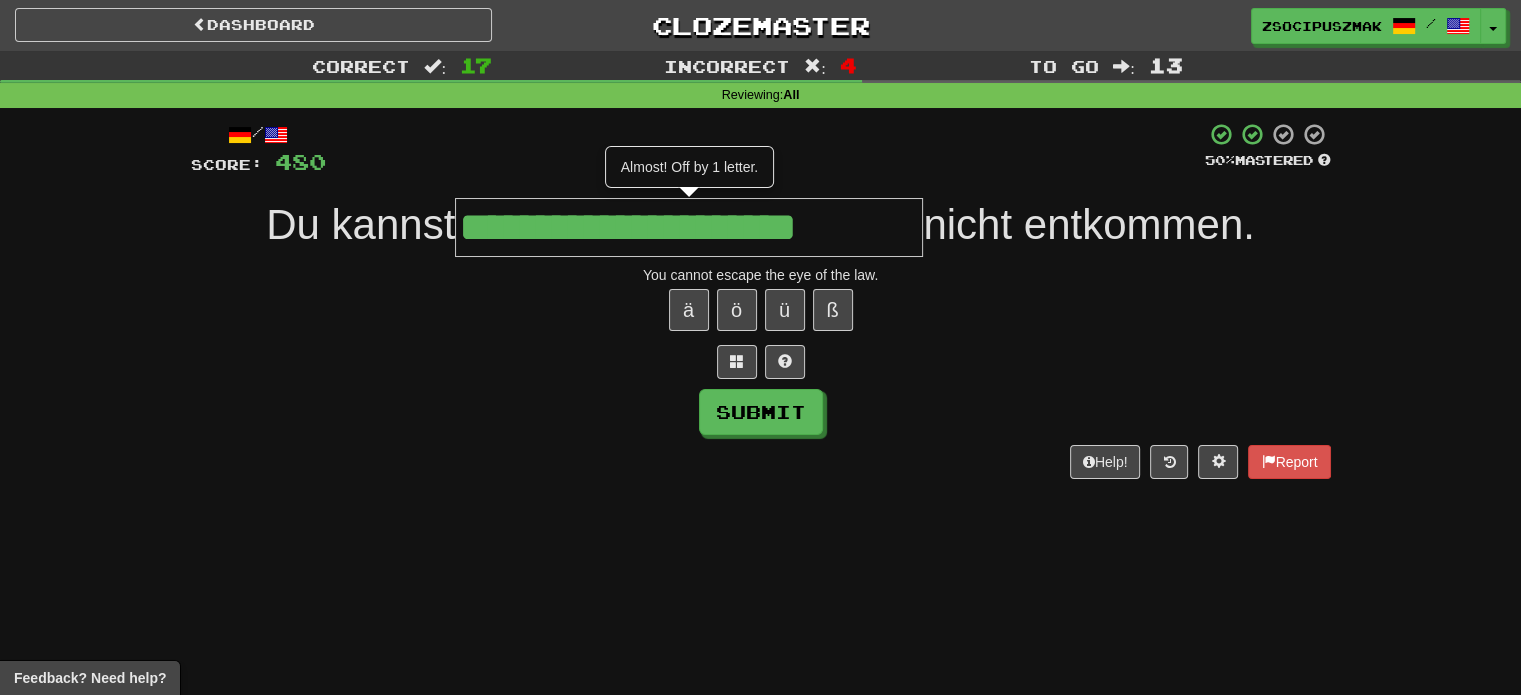 type on "**********" 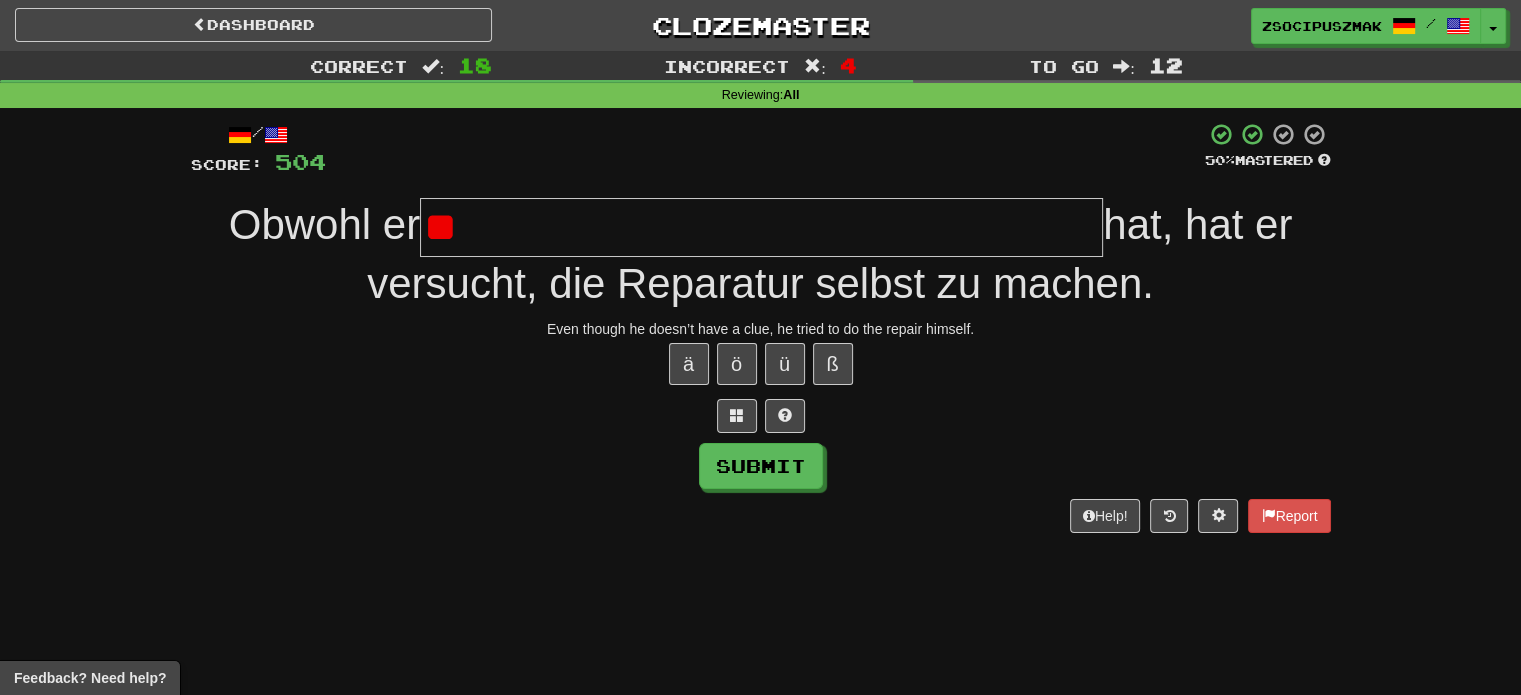 type on "*" 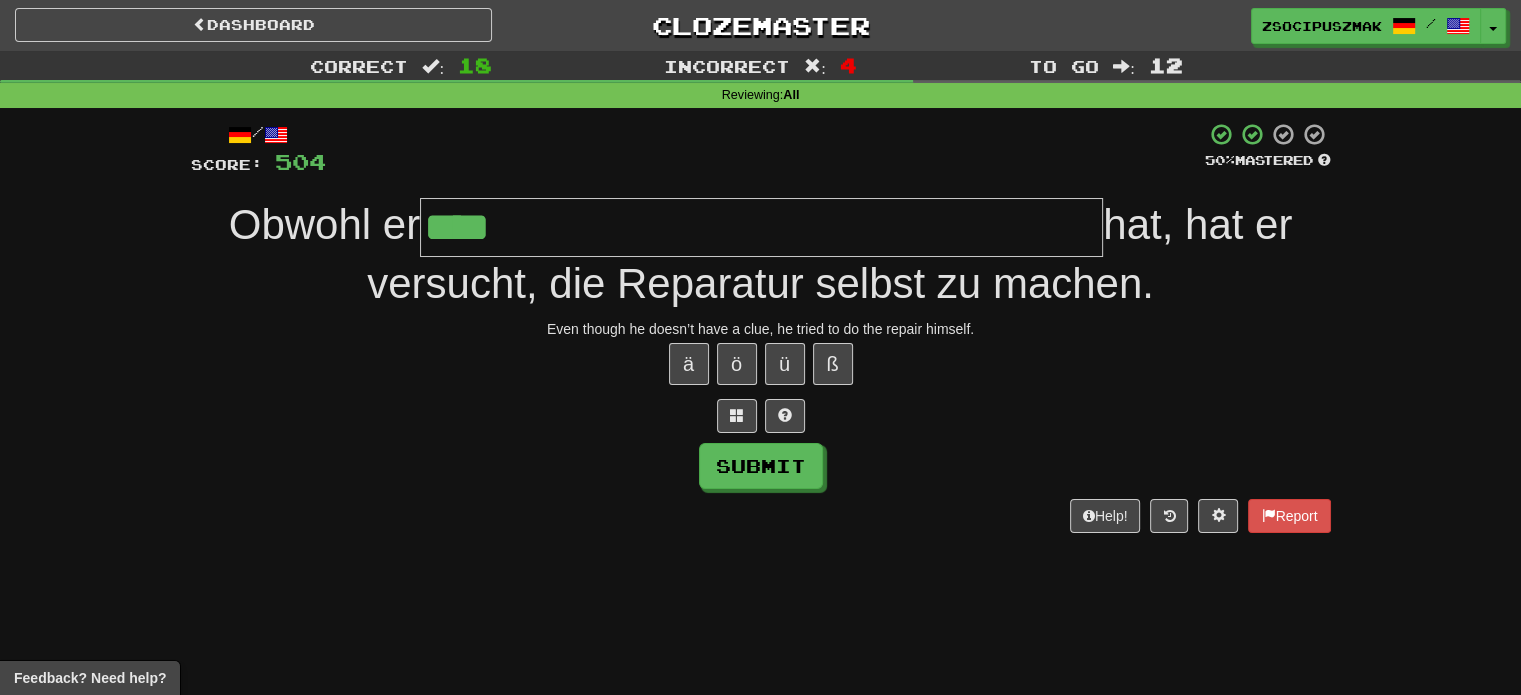 type on "**********" 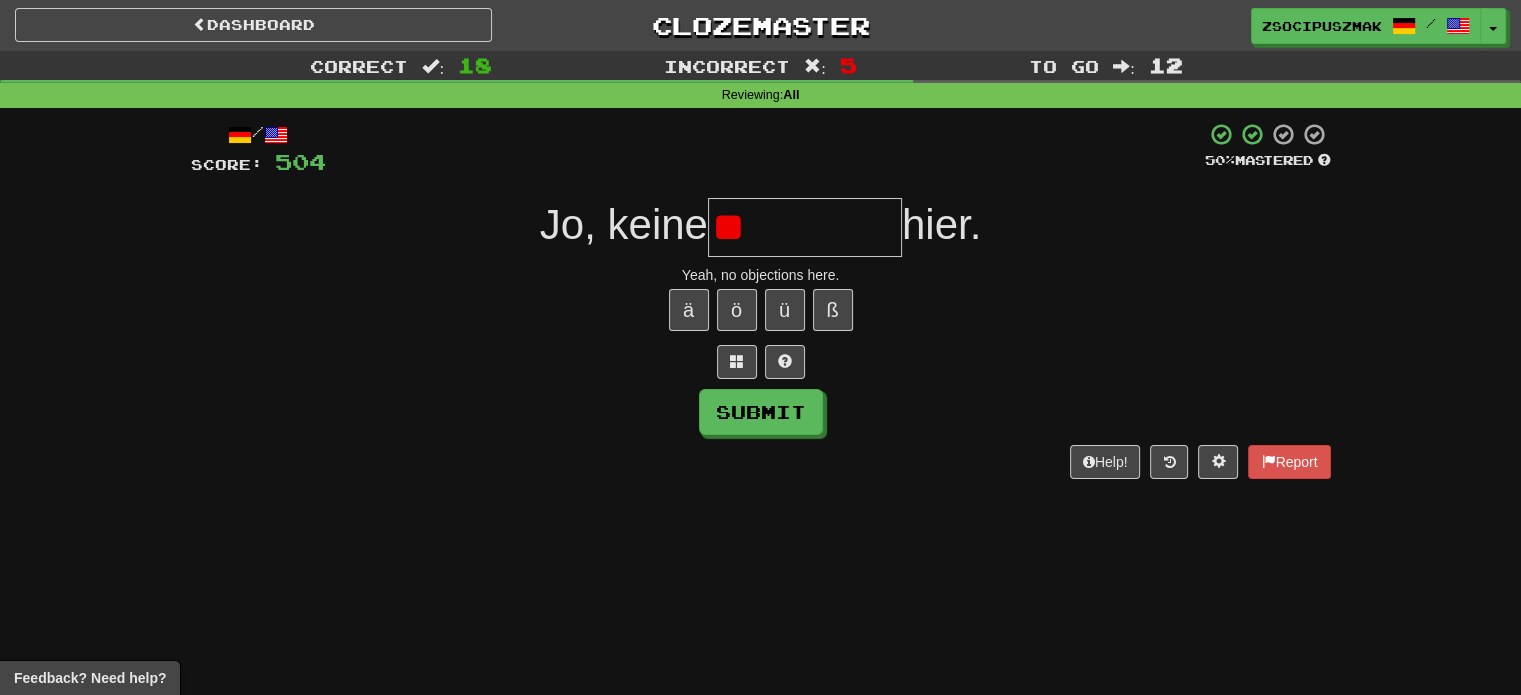 type on "*" 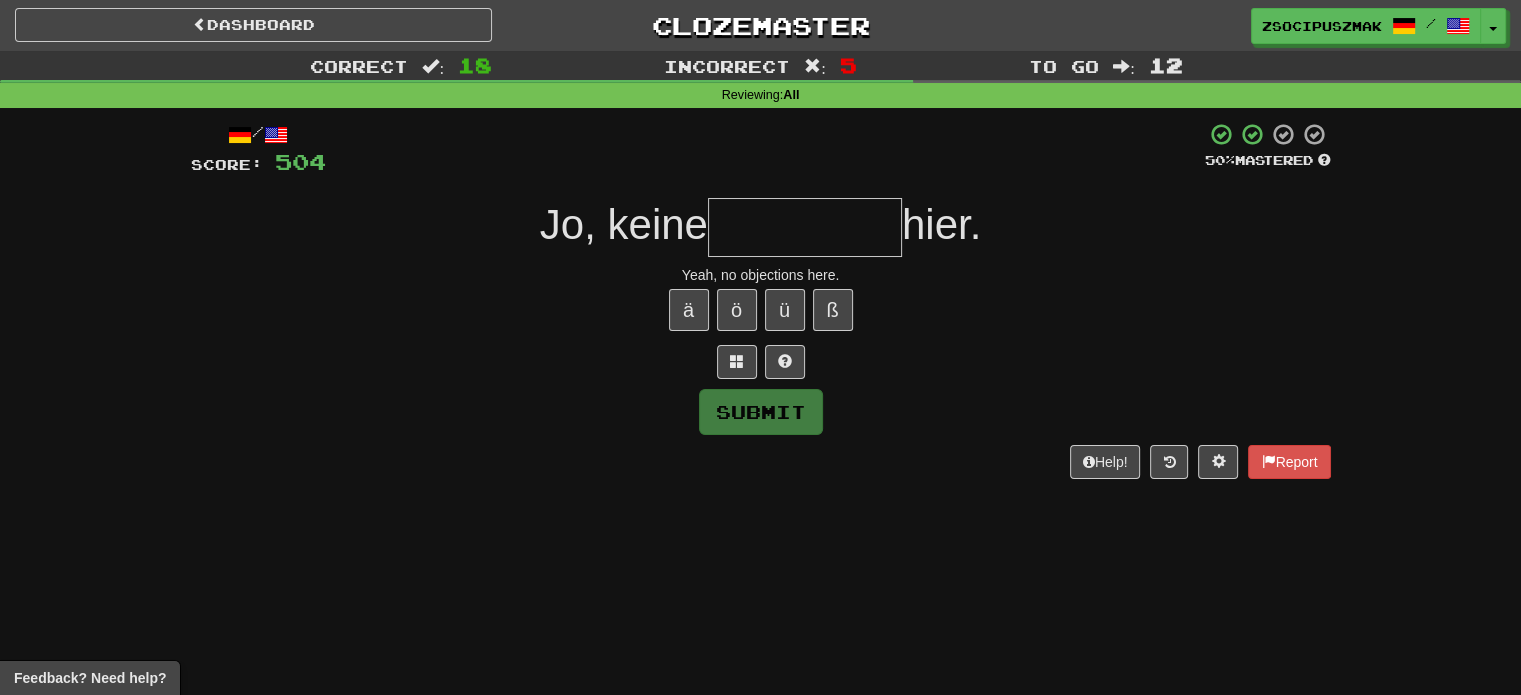 type on "*" 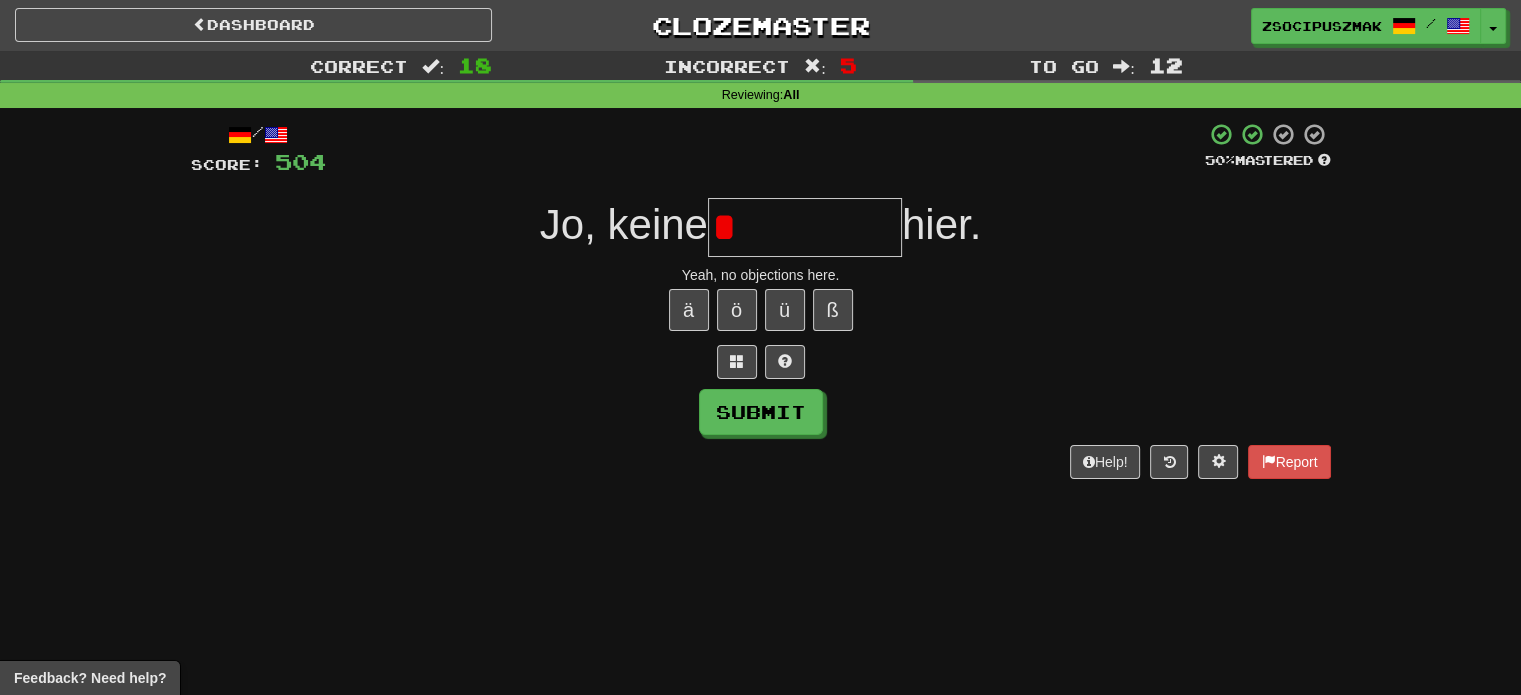 type on "********" 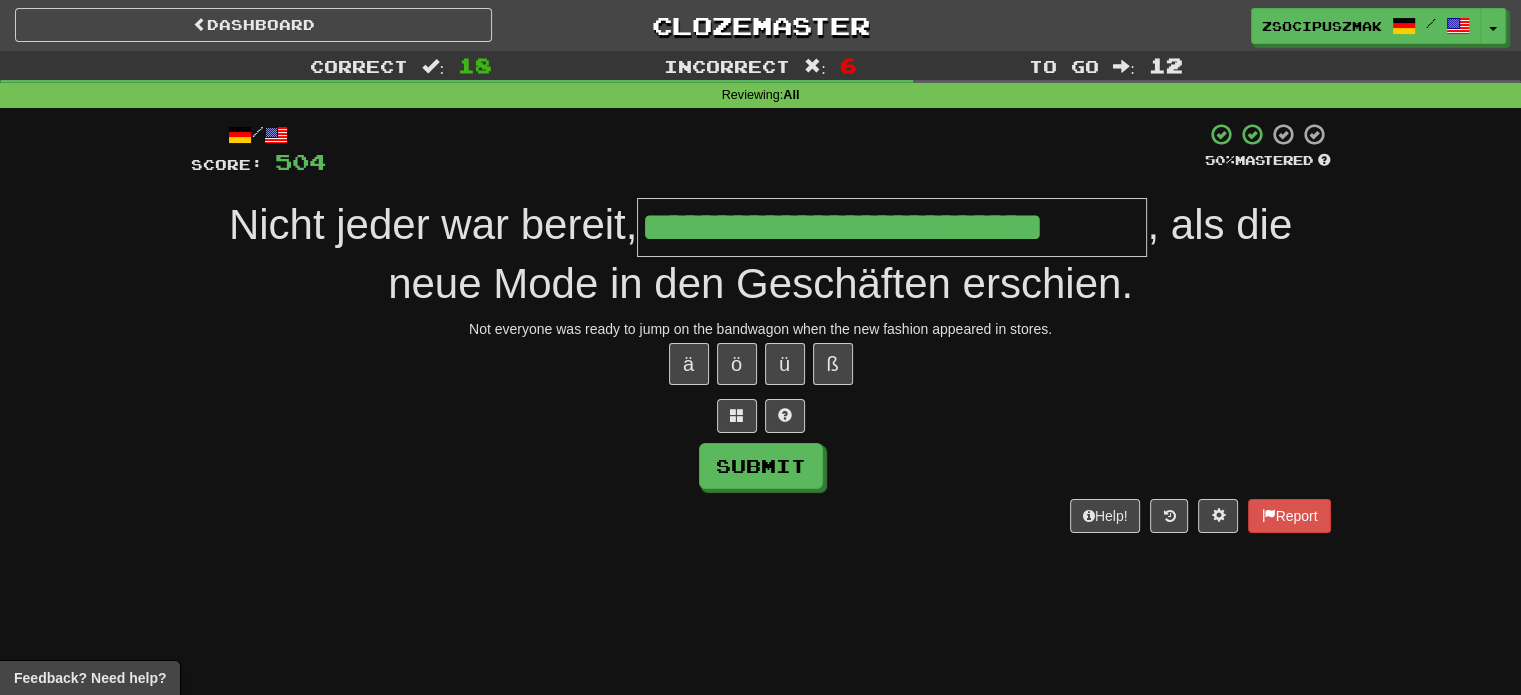 type on "**********" 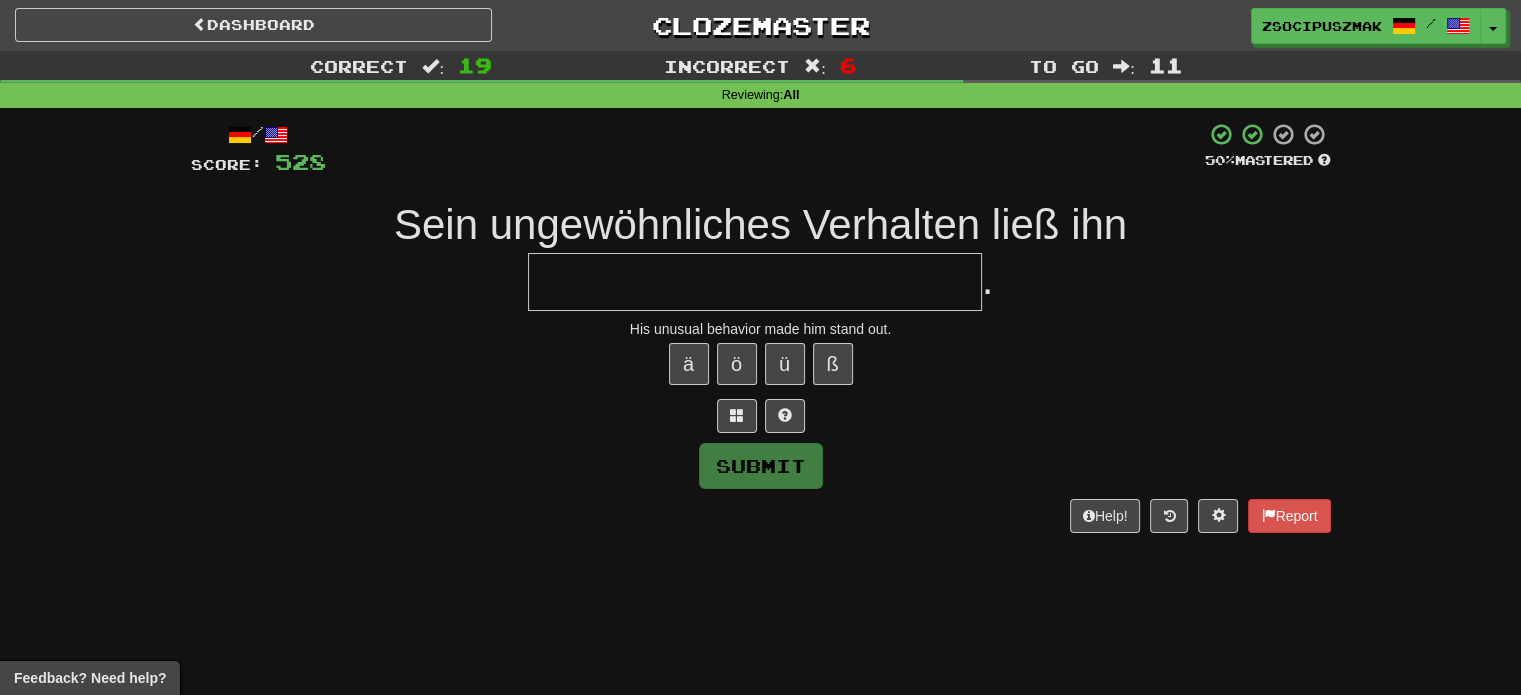 type on "*" 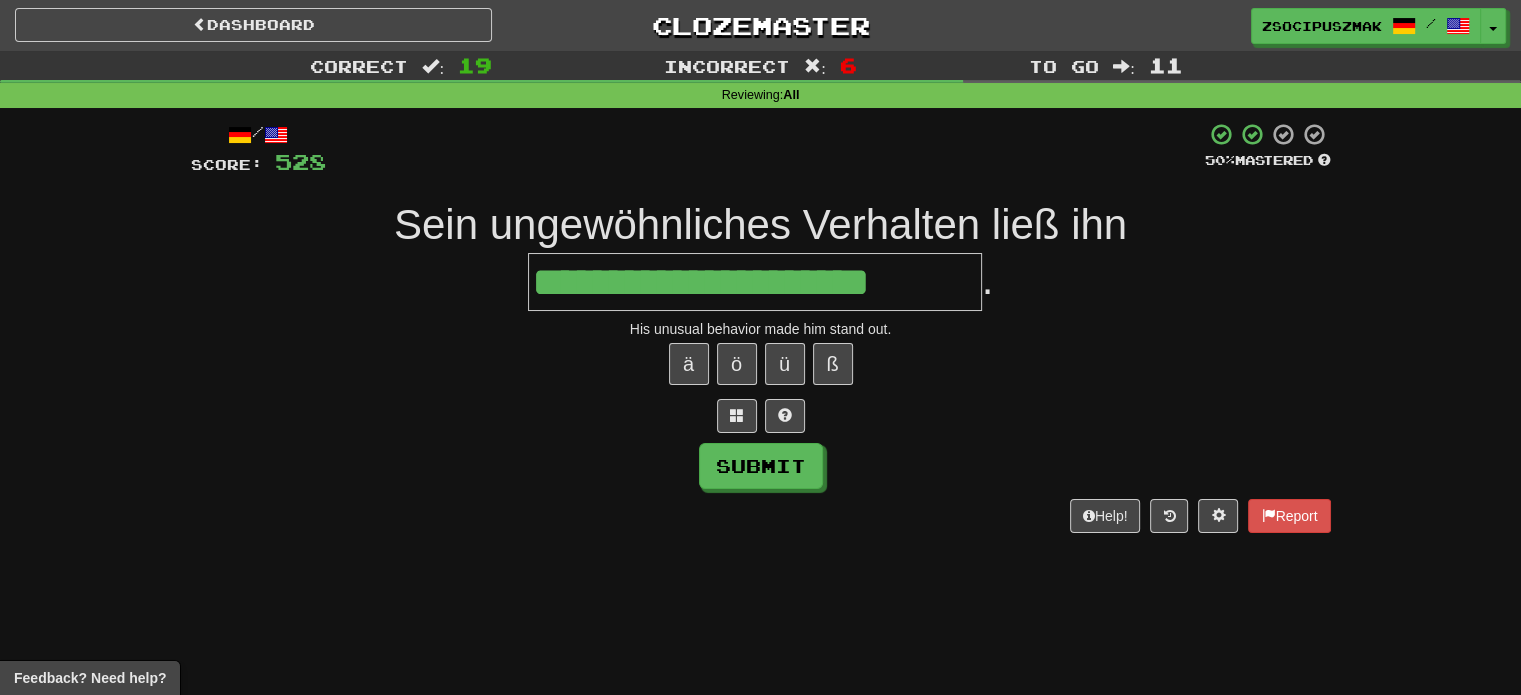type on "**********" 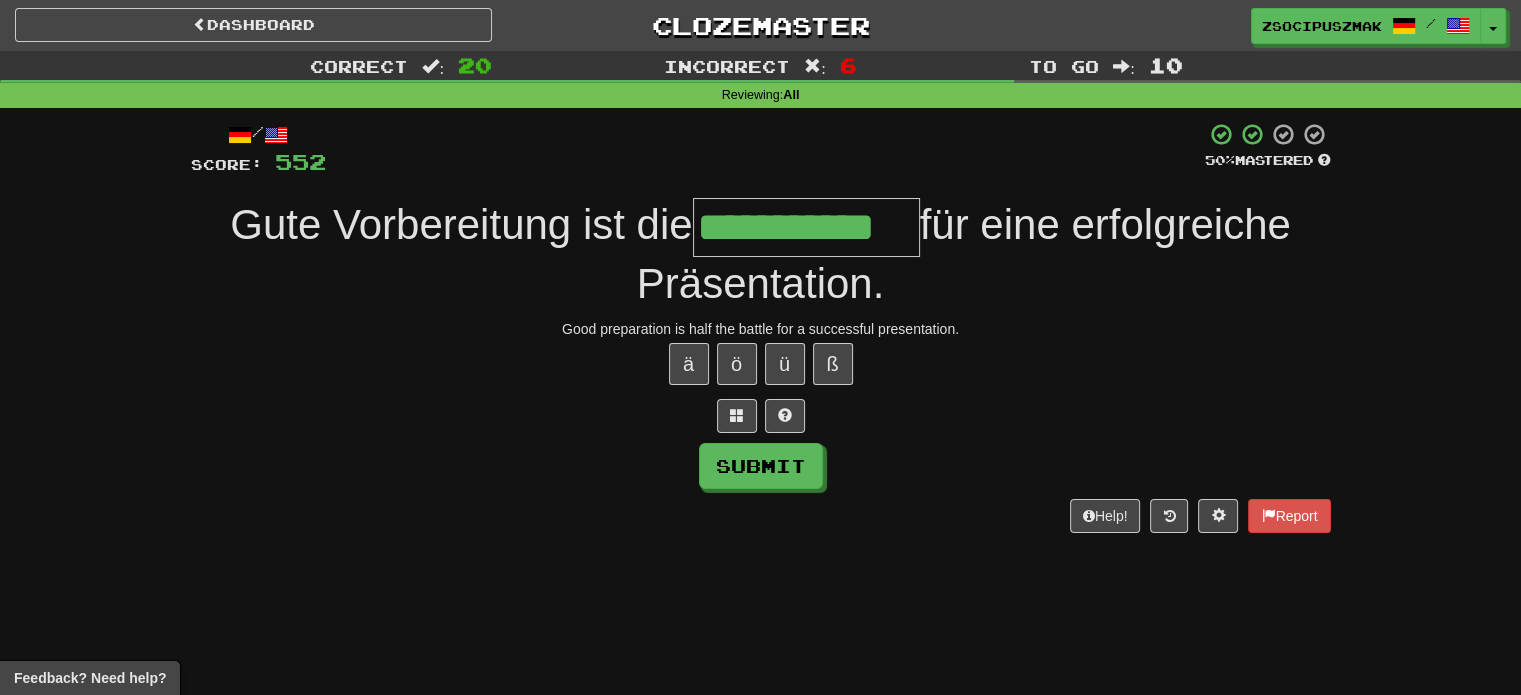 type on "**********" 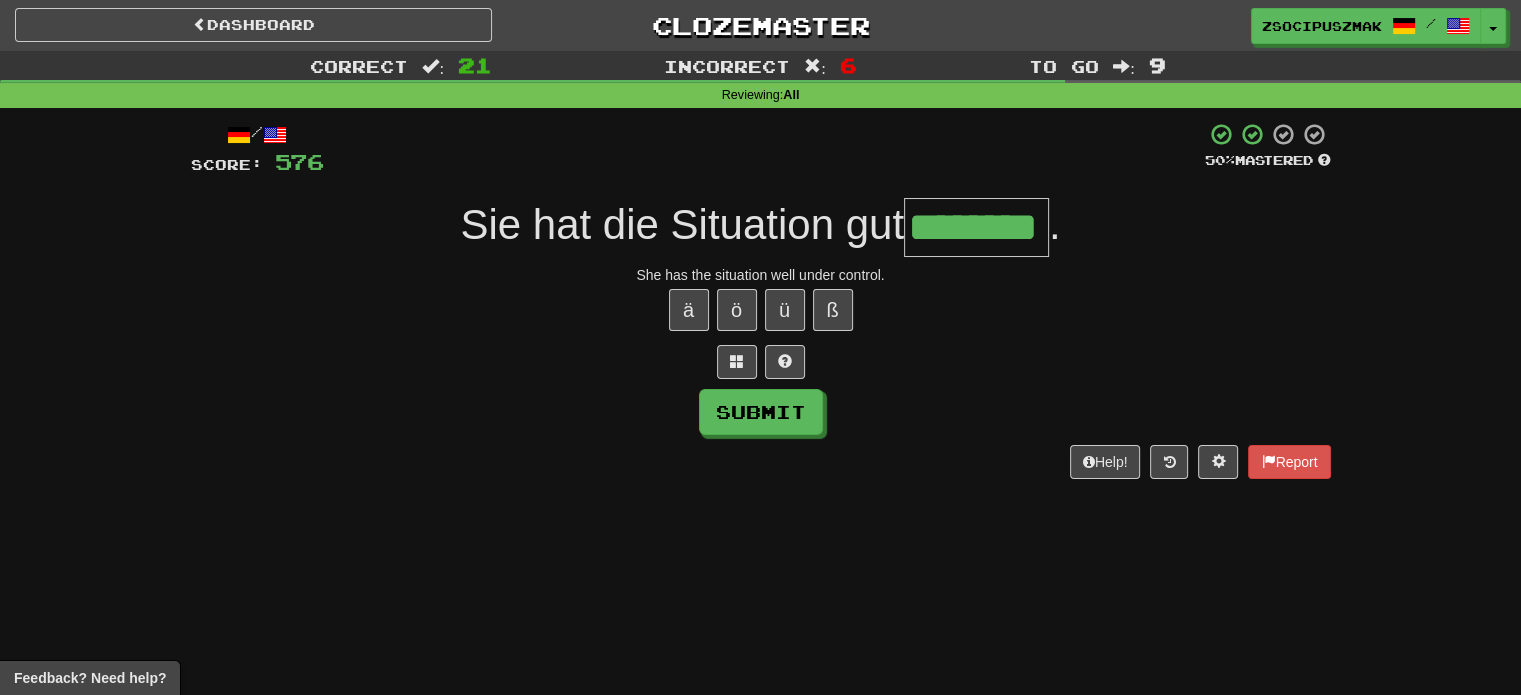 type on "********" 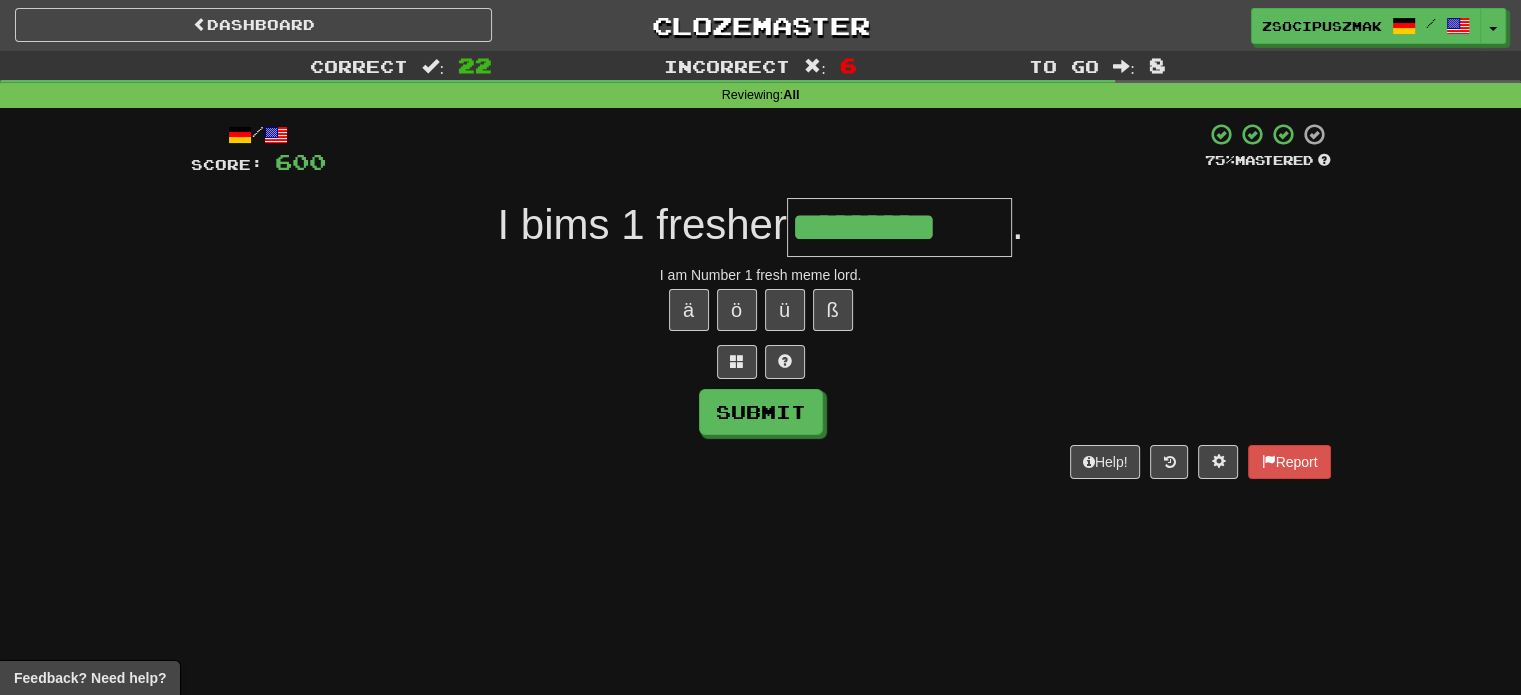 type on "*********" 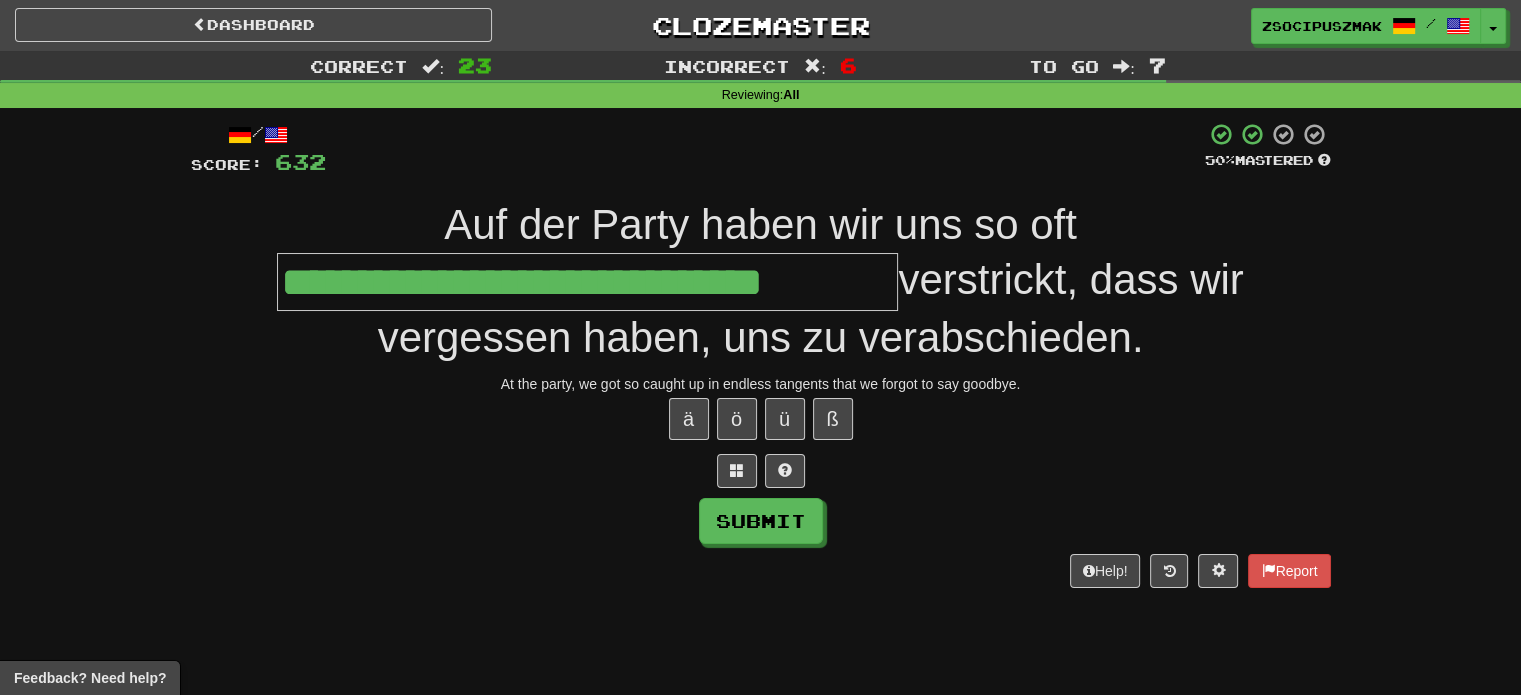 scroll, scrollTop: 0, scrollLeft: 0, axis: both 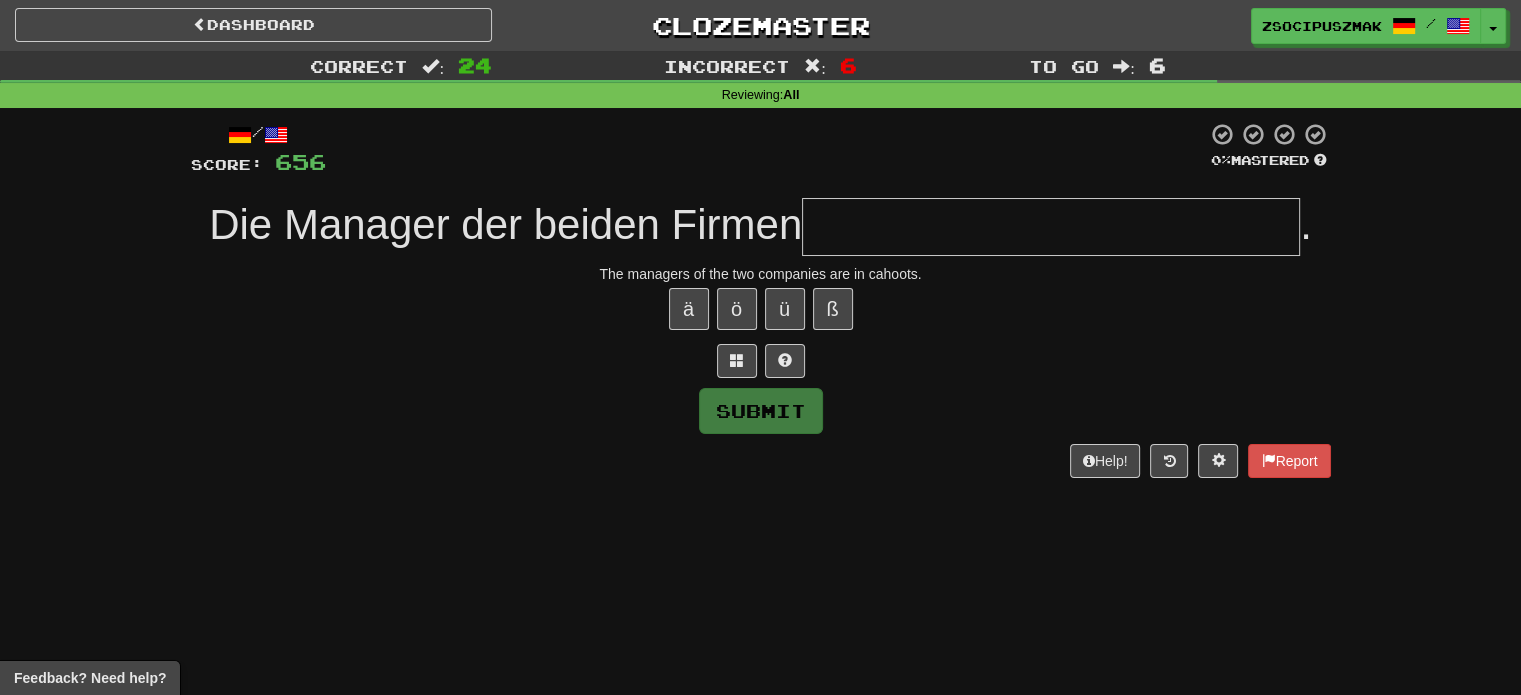 type on "*" 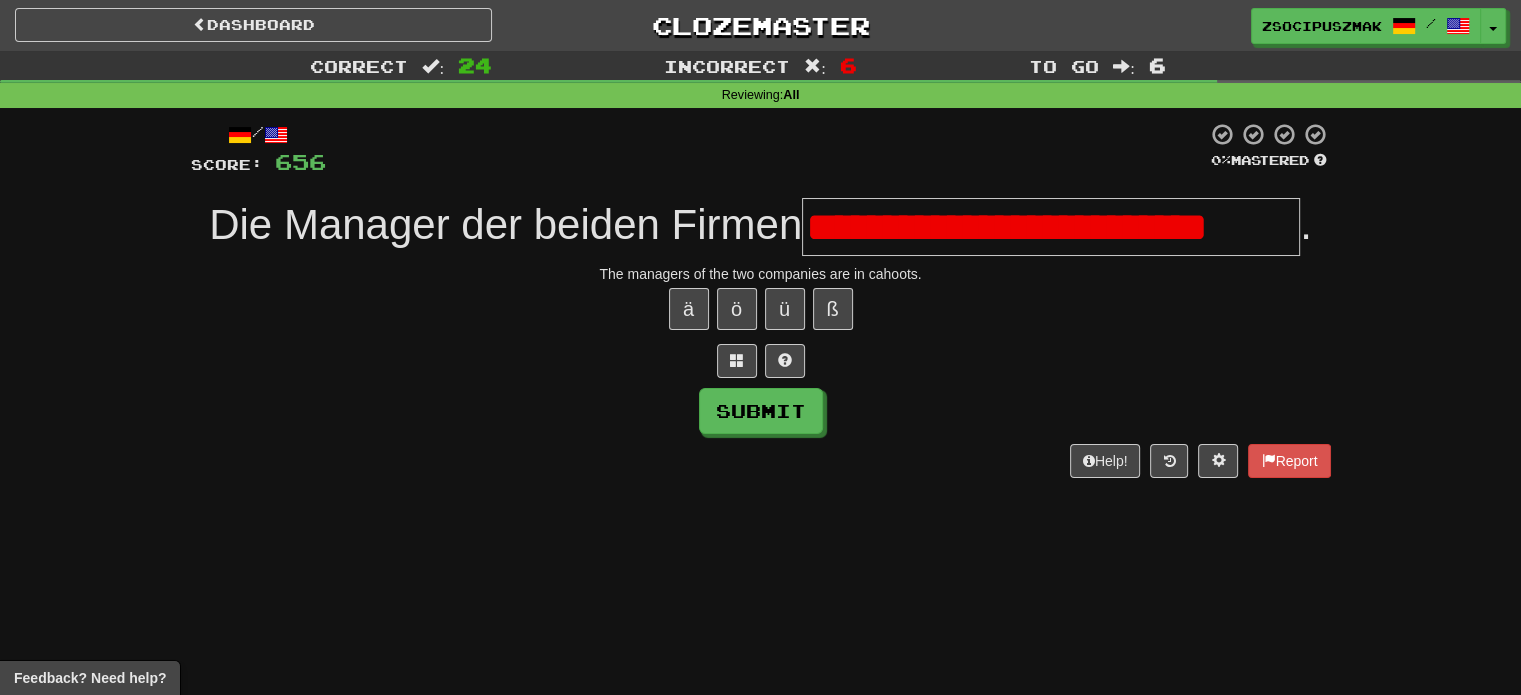 scroll, scrollTop: 0, scrollLeft: 0, axis: both 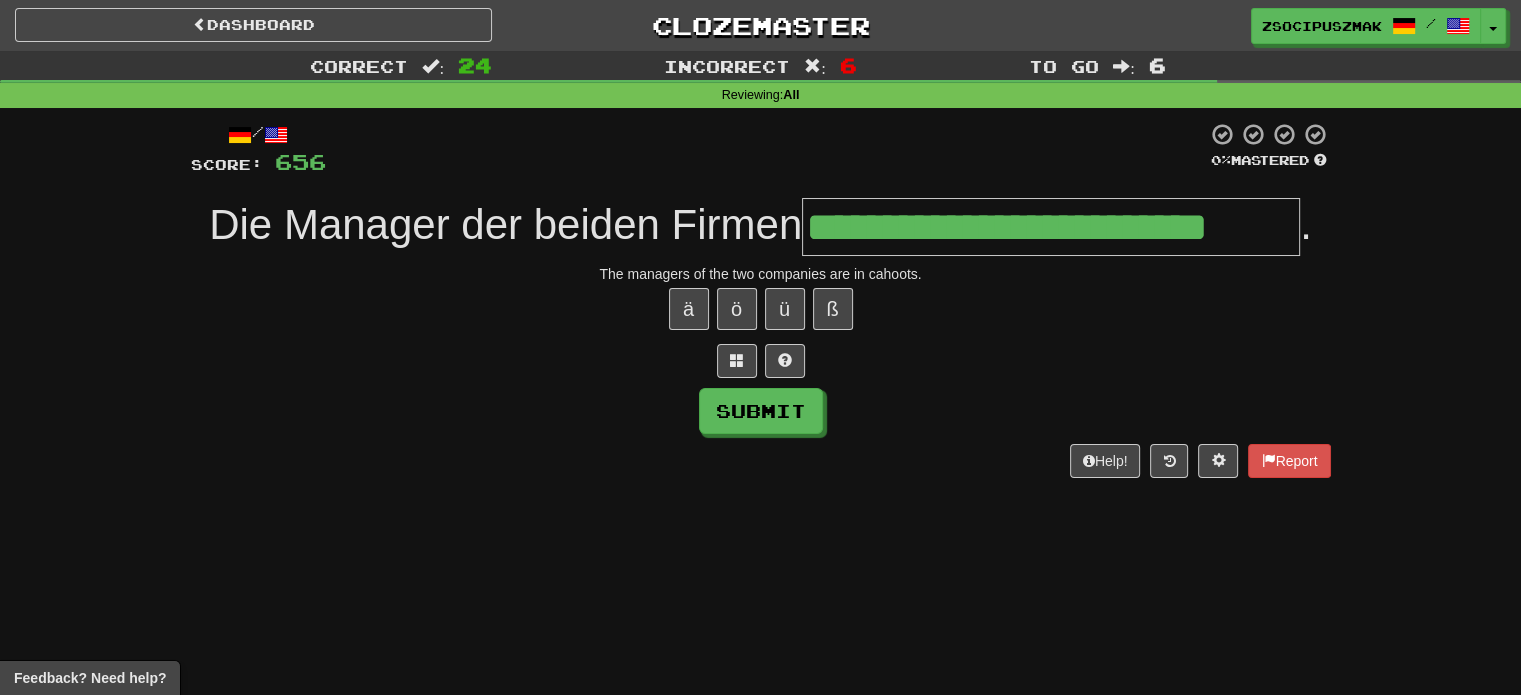 type on "**********" 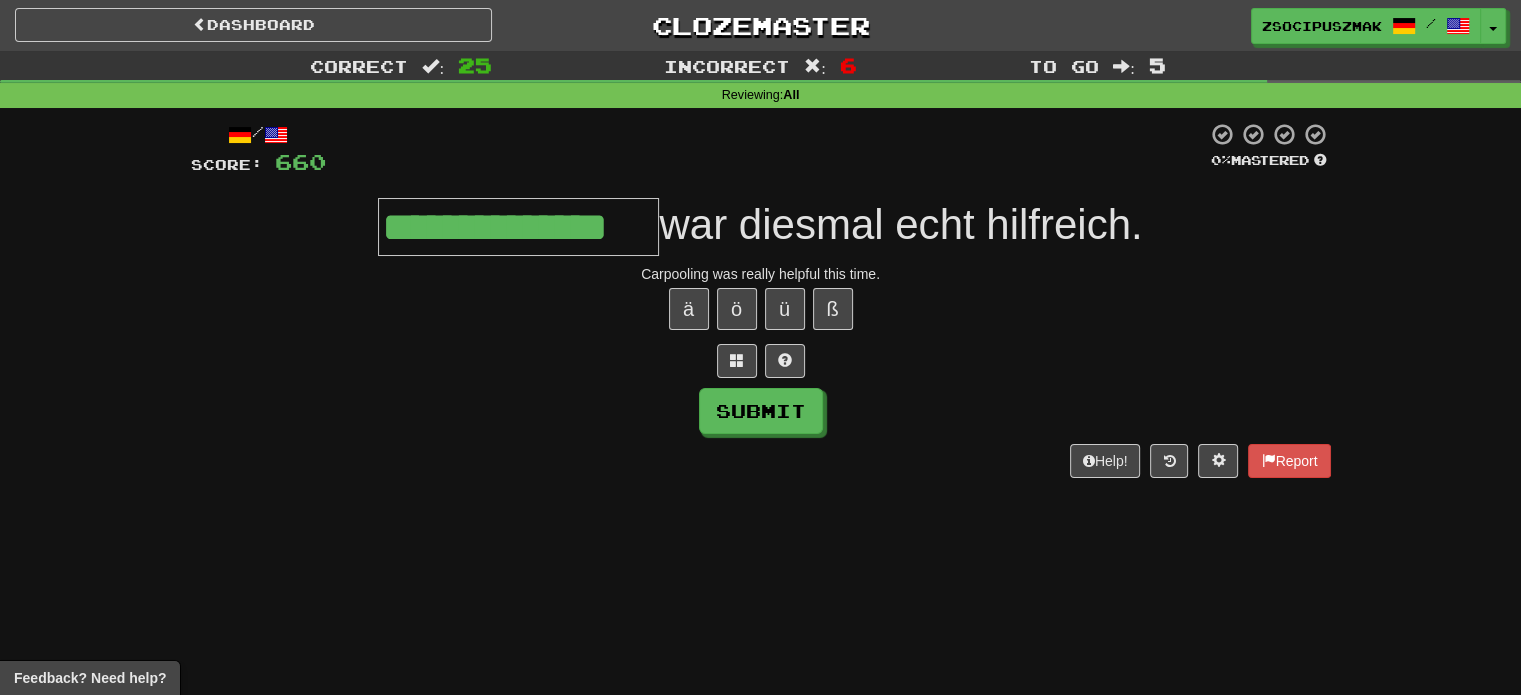 type on "**********" 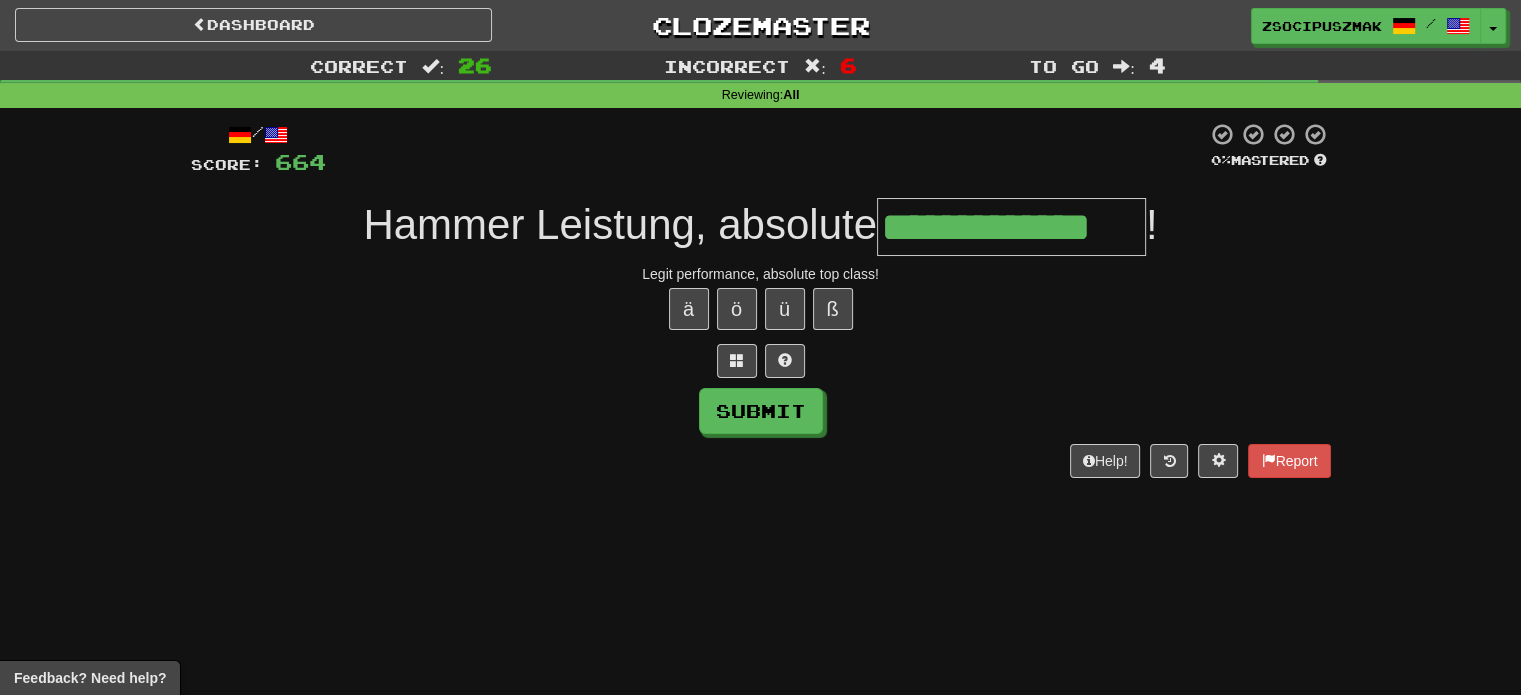 type on "**********" 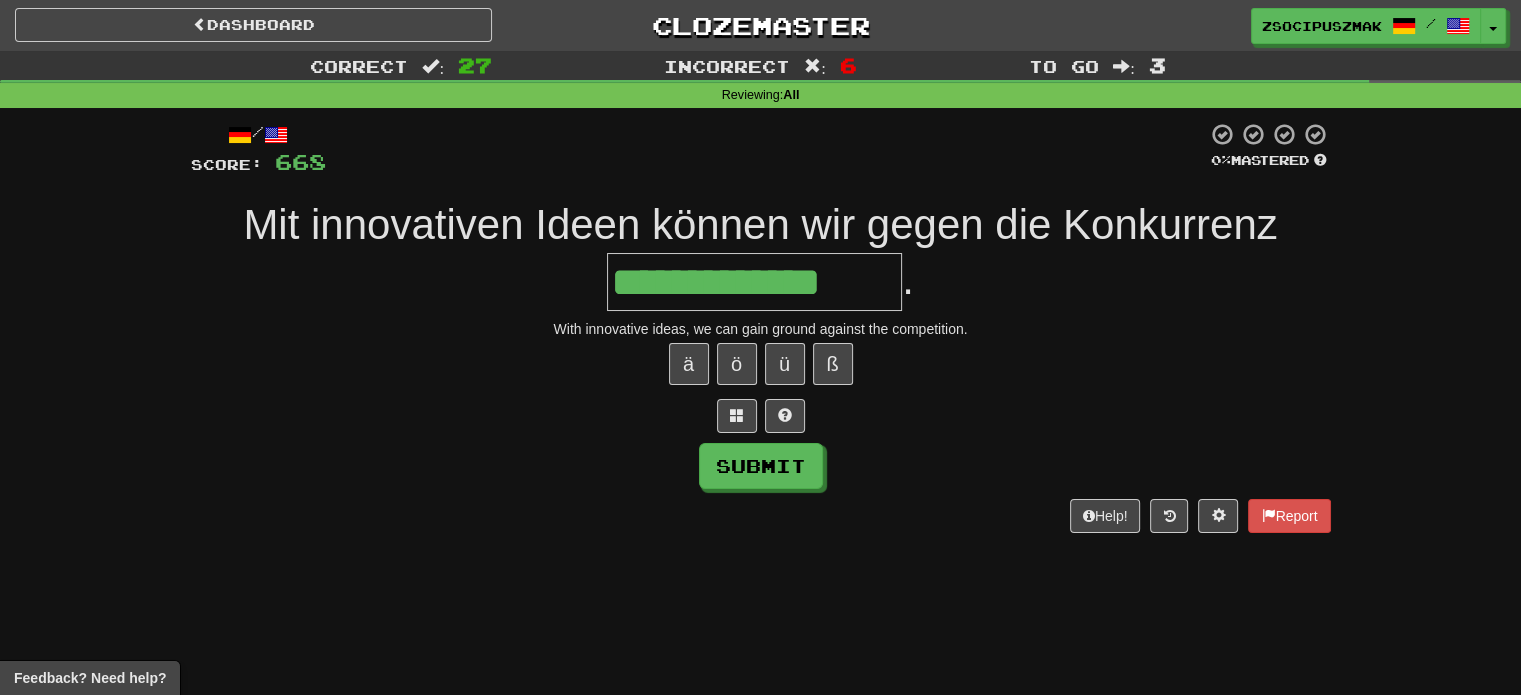 type on "**********" 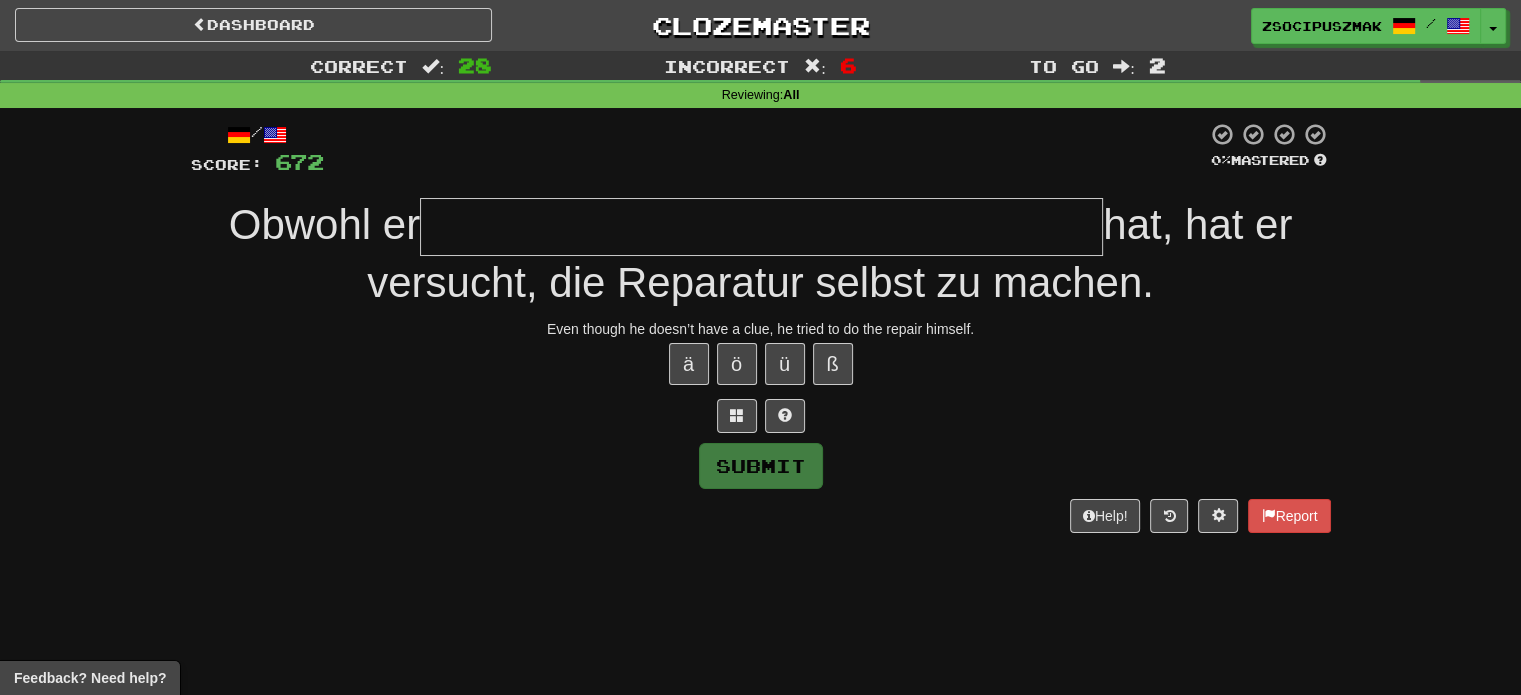 type on "*" 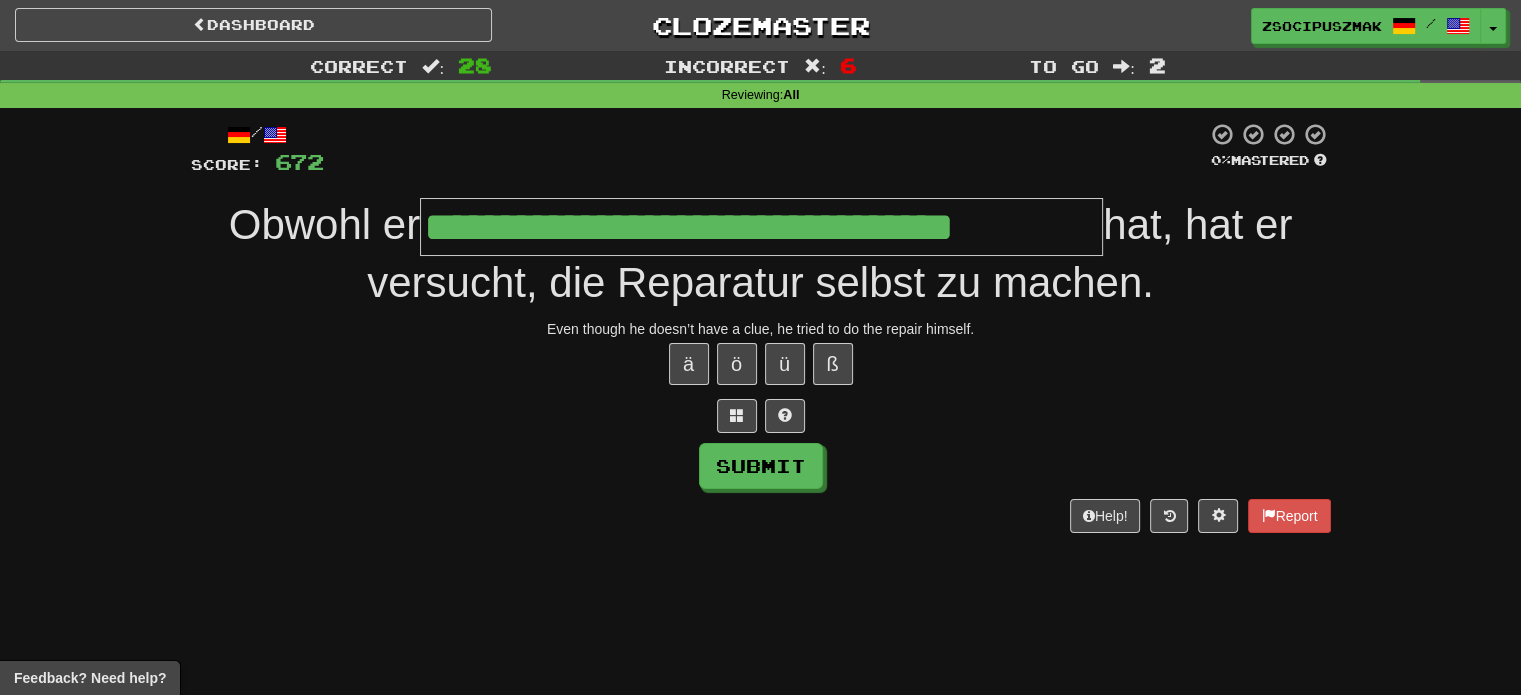 type on "**********" 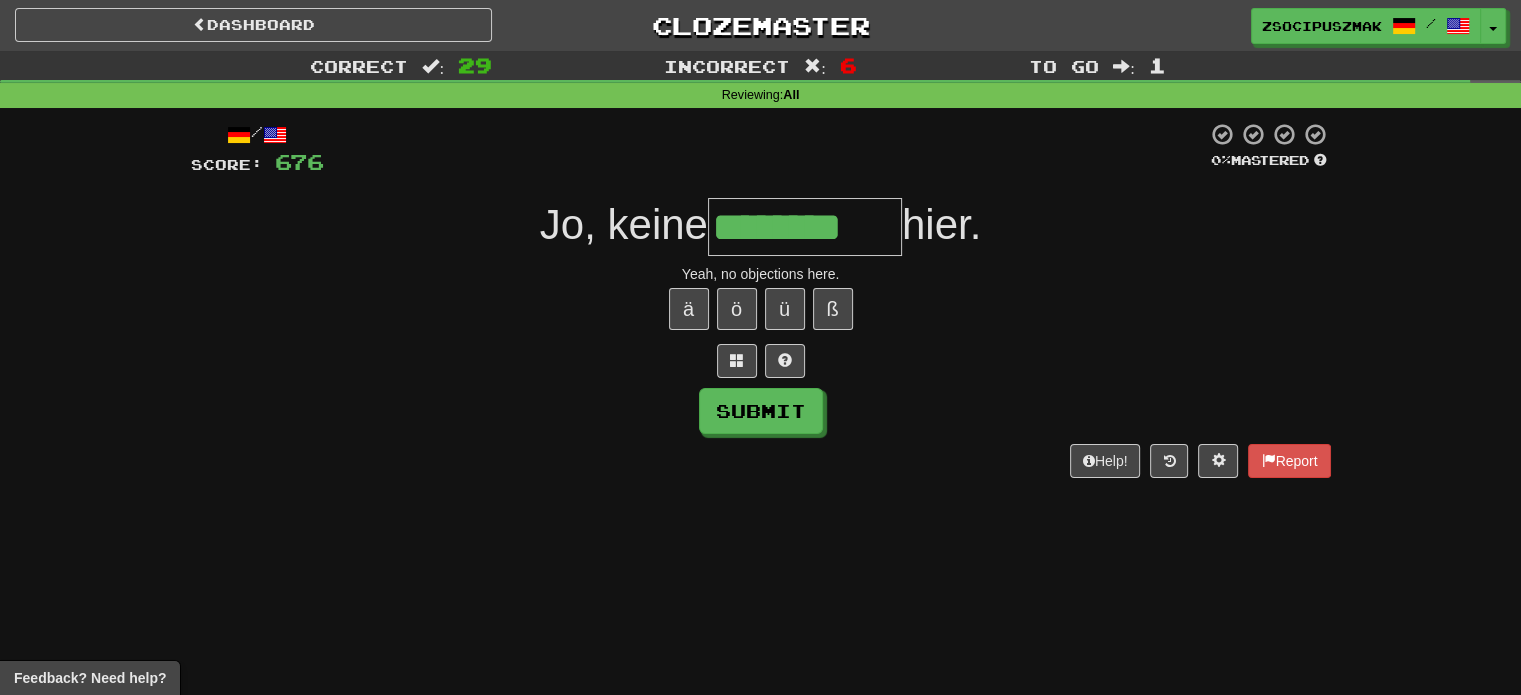 type on "********" 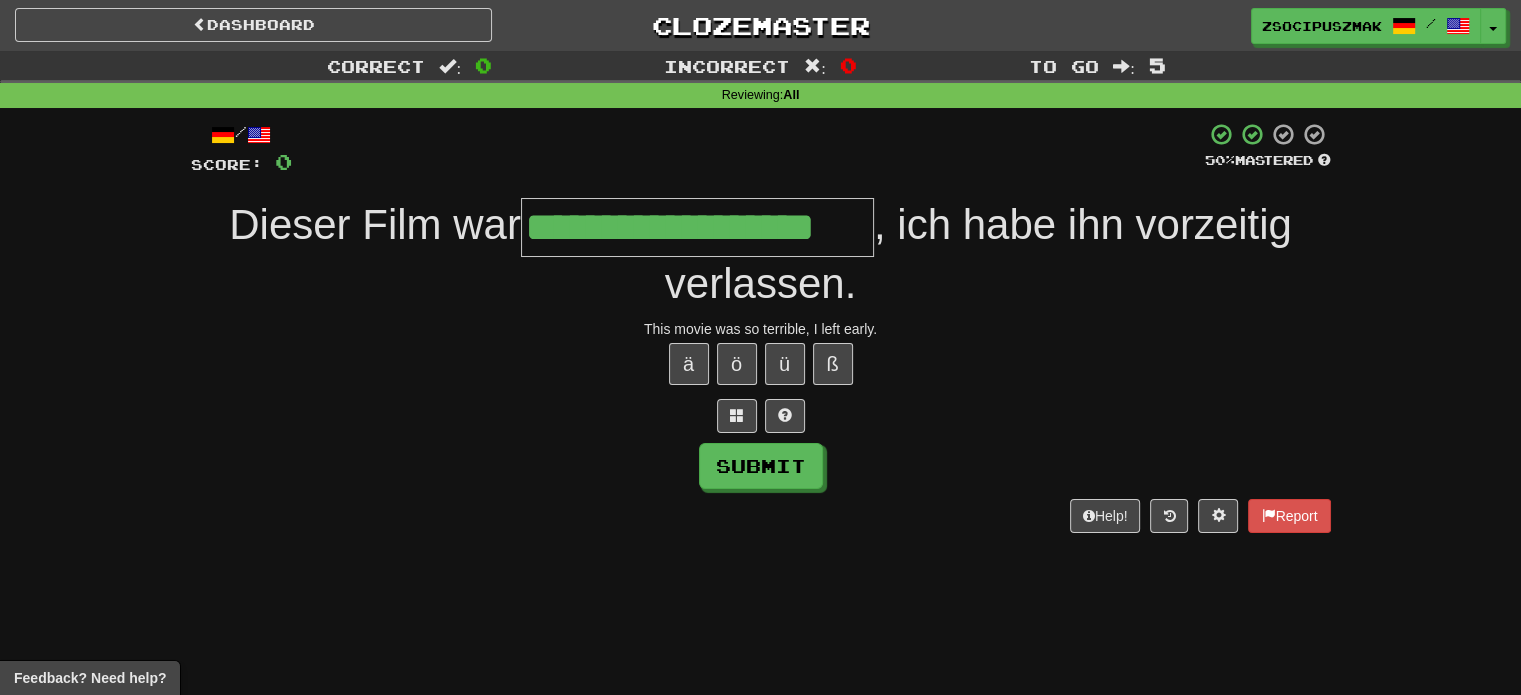 type on "**********" 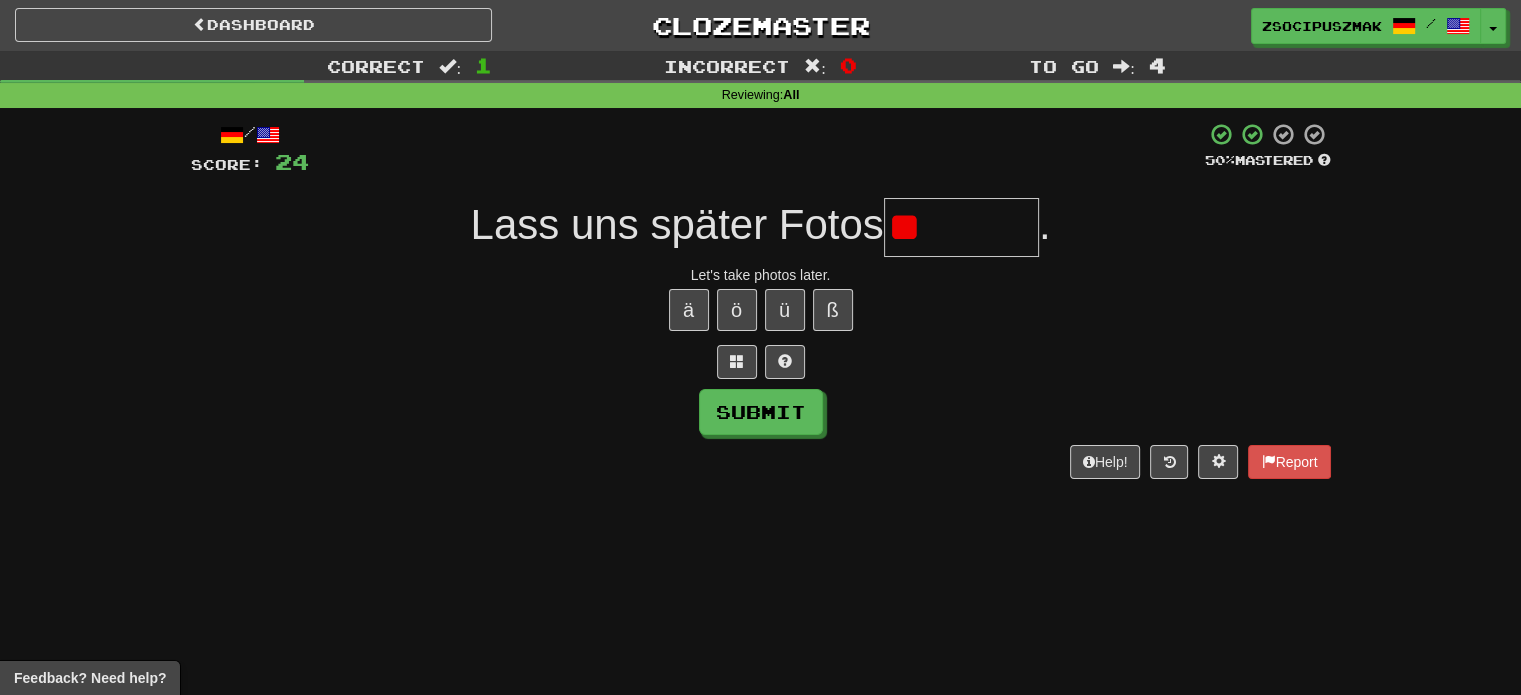 type on "*" 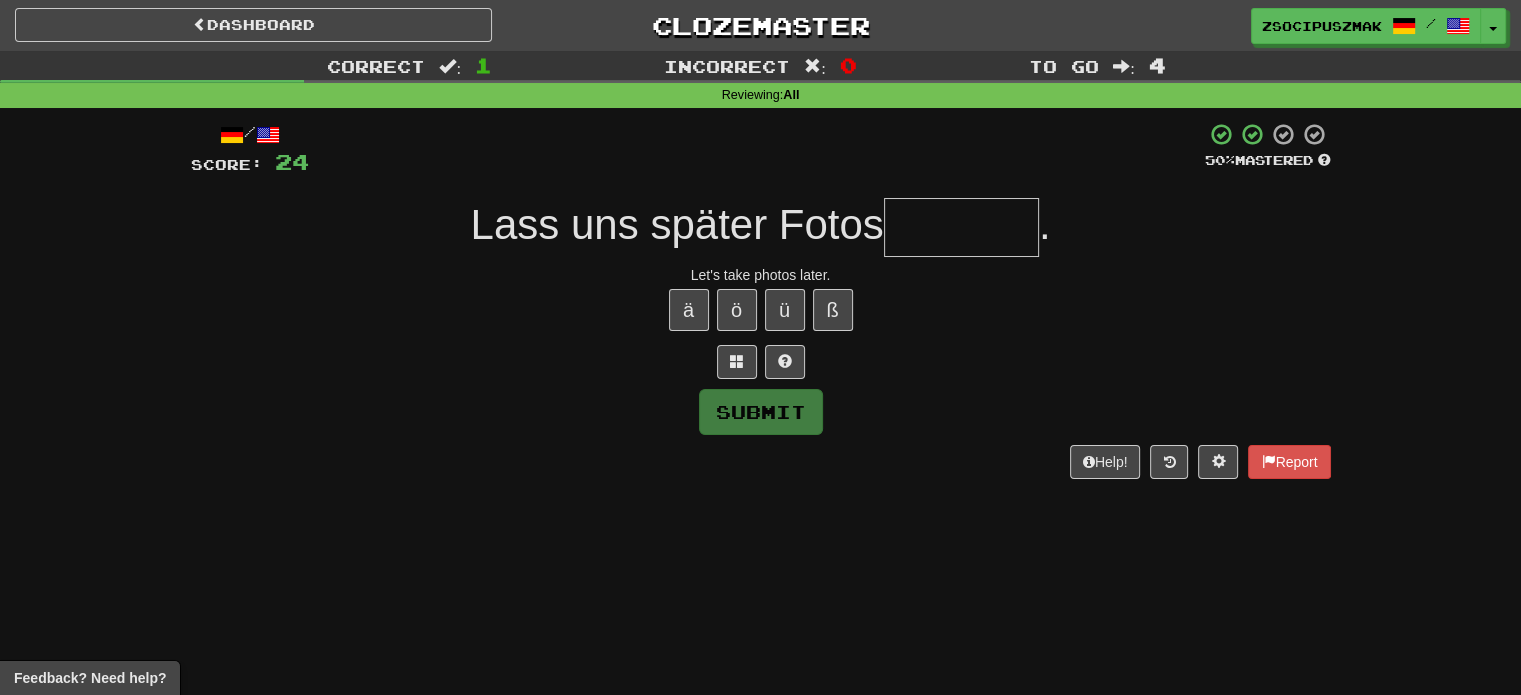 type on "*" 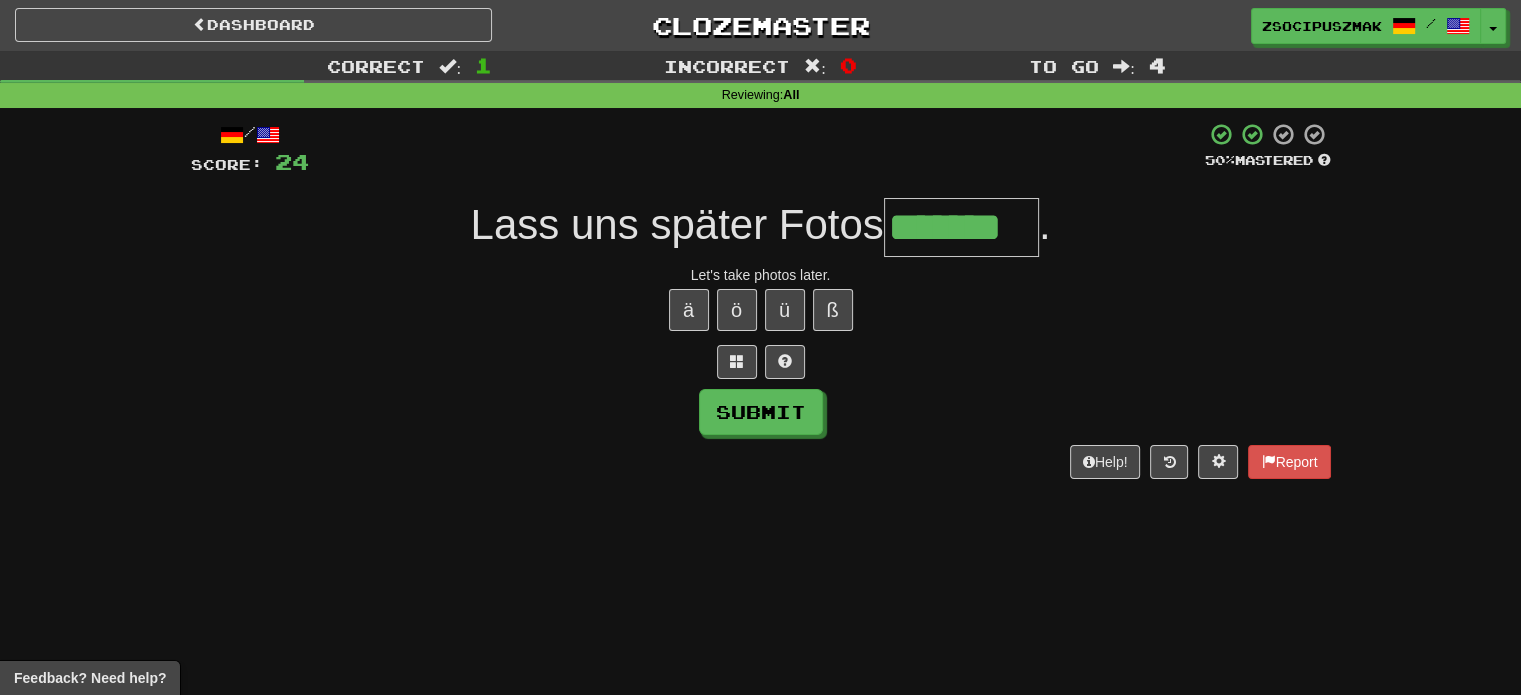 type on "*******" 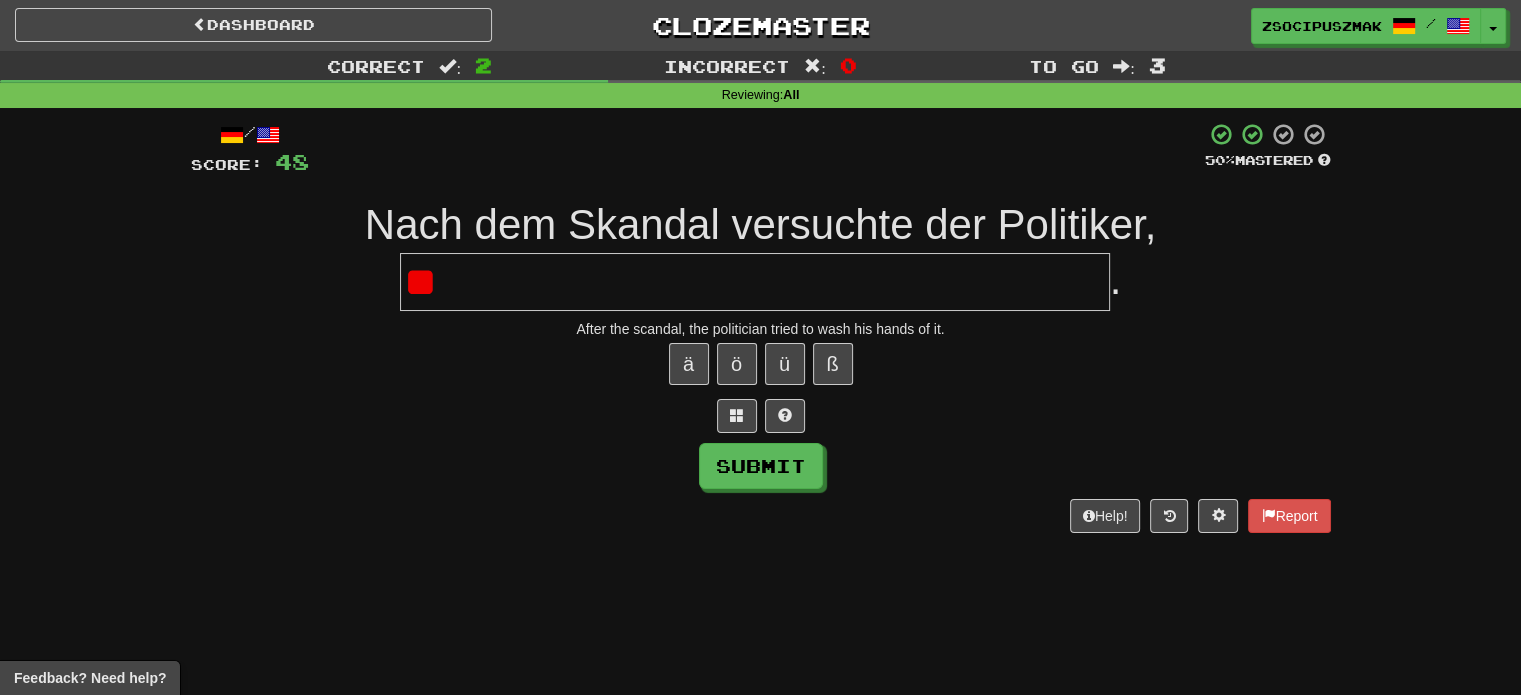 type on "*" 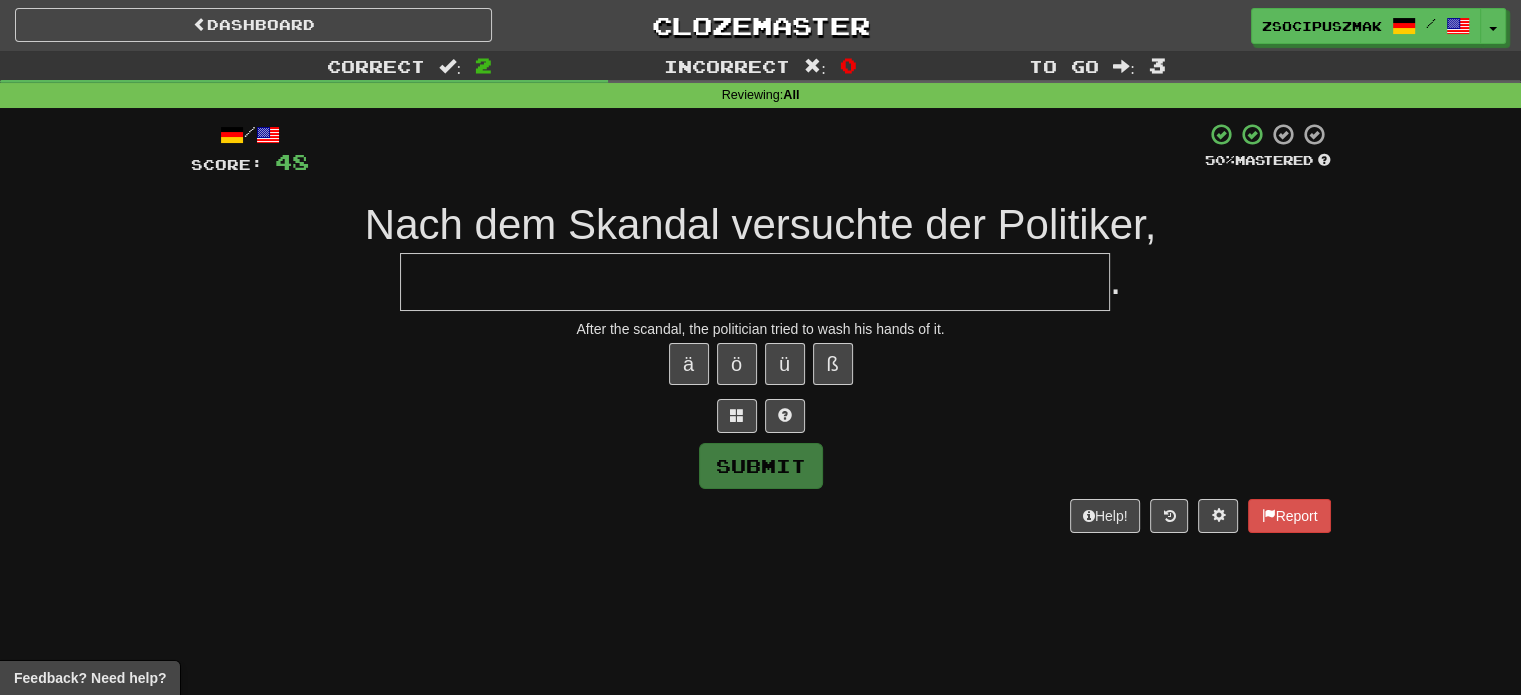 type on "*" 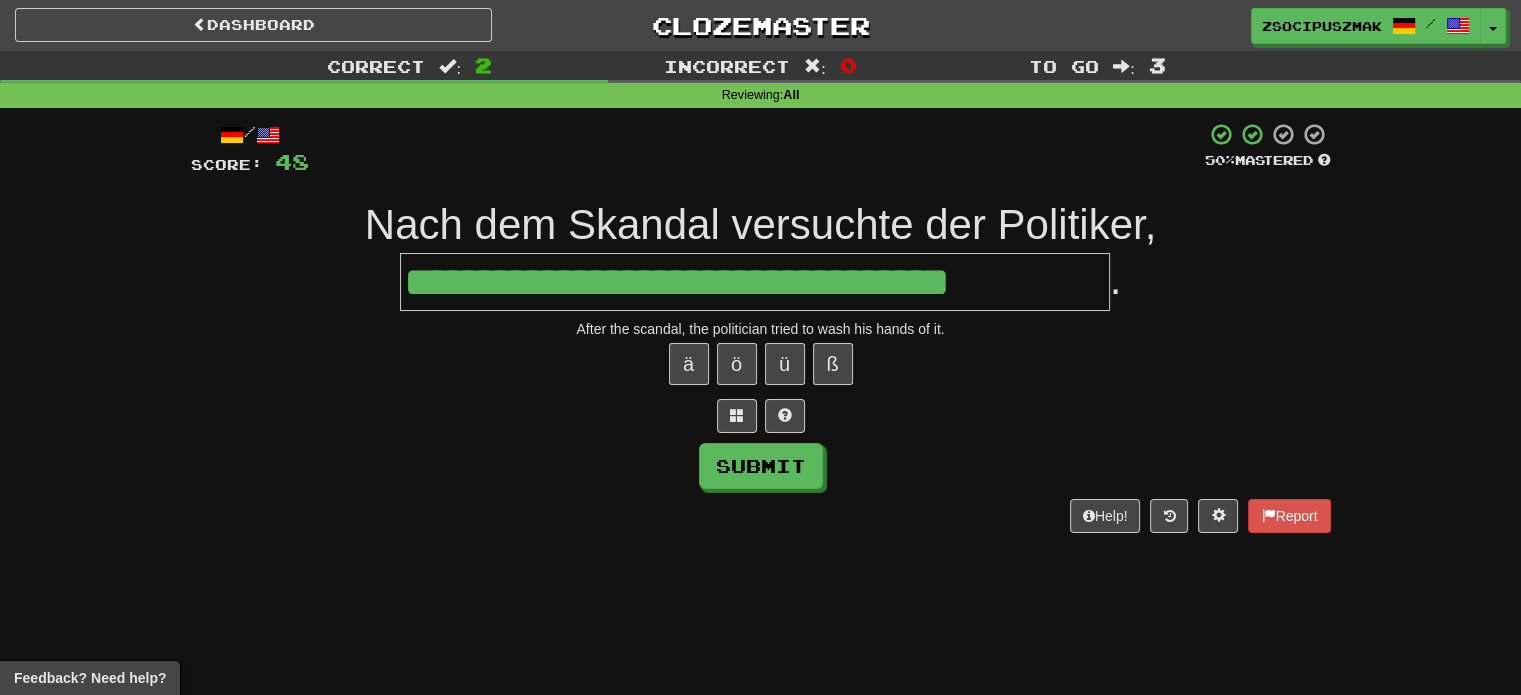 type on "**********" 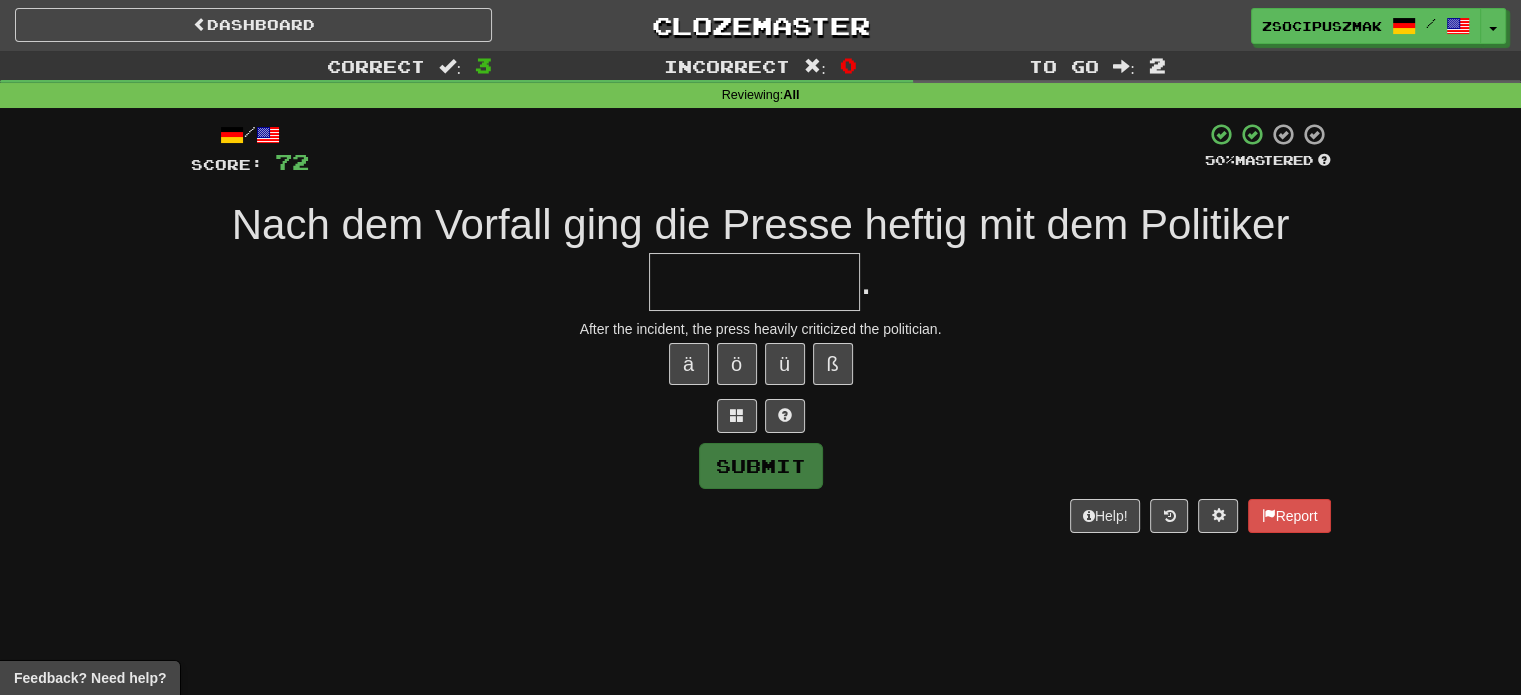 type on "**********" 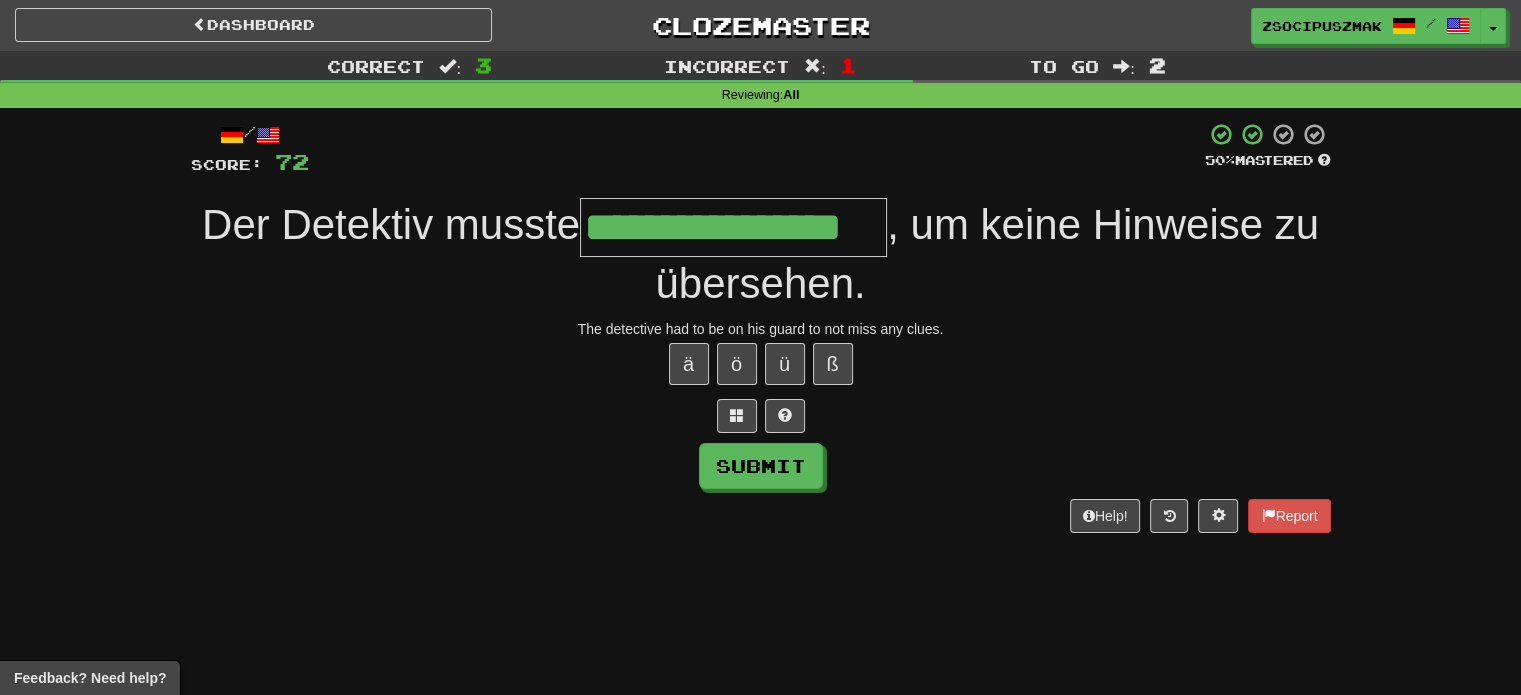 type on "**********" 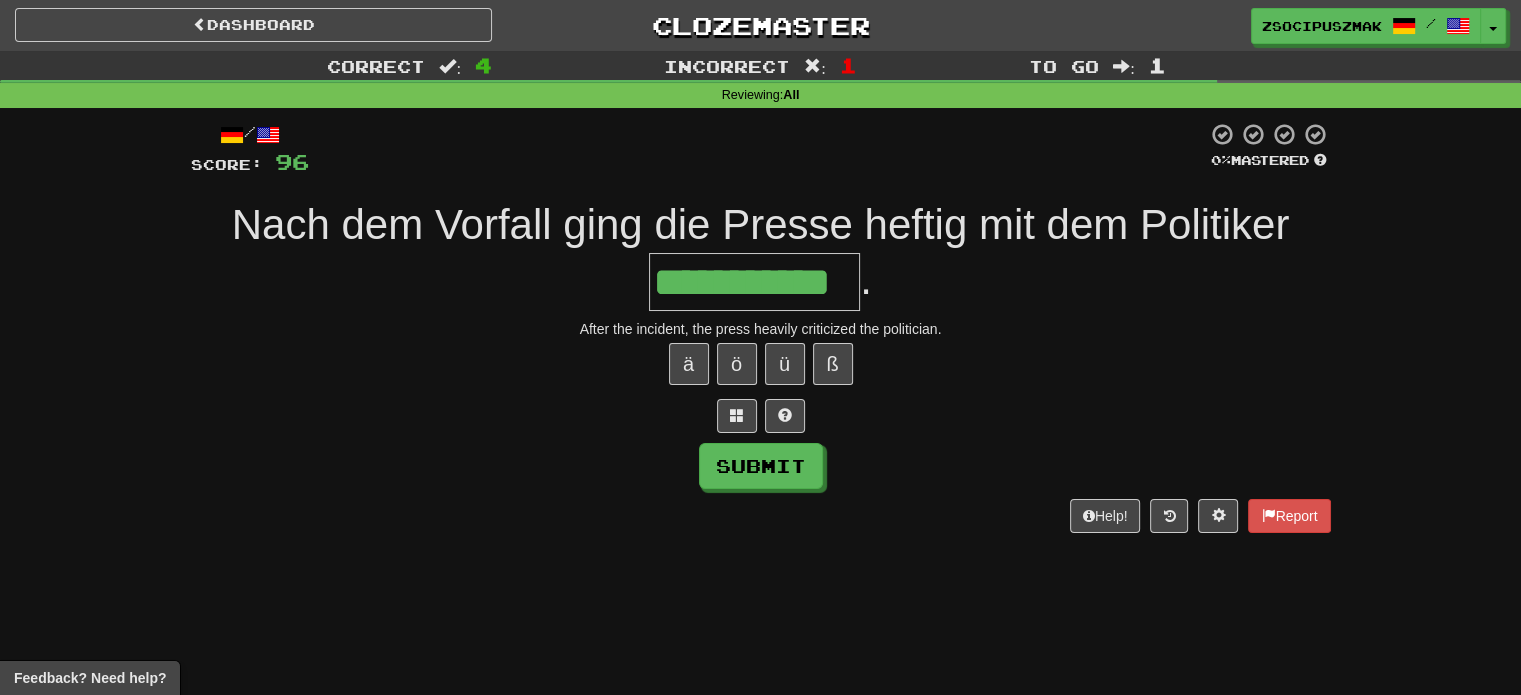 type on "**********" 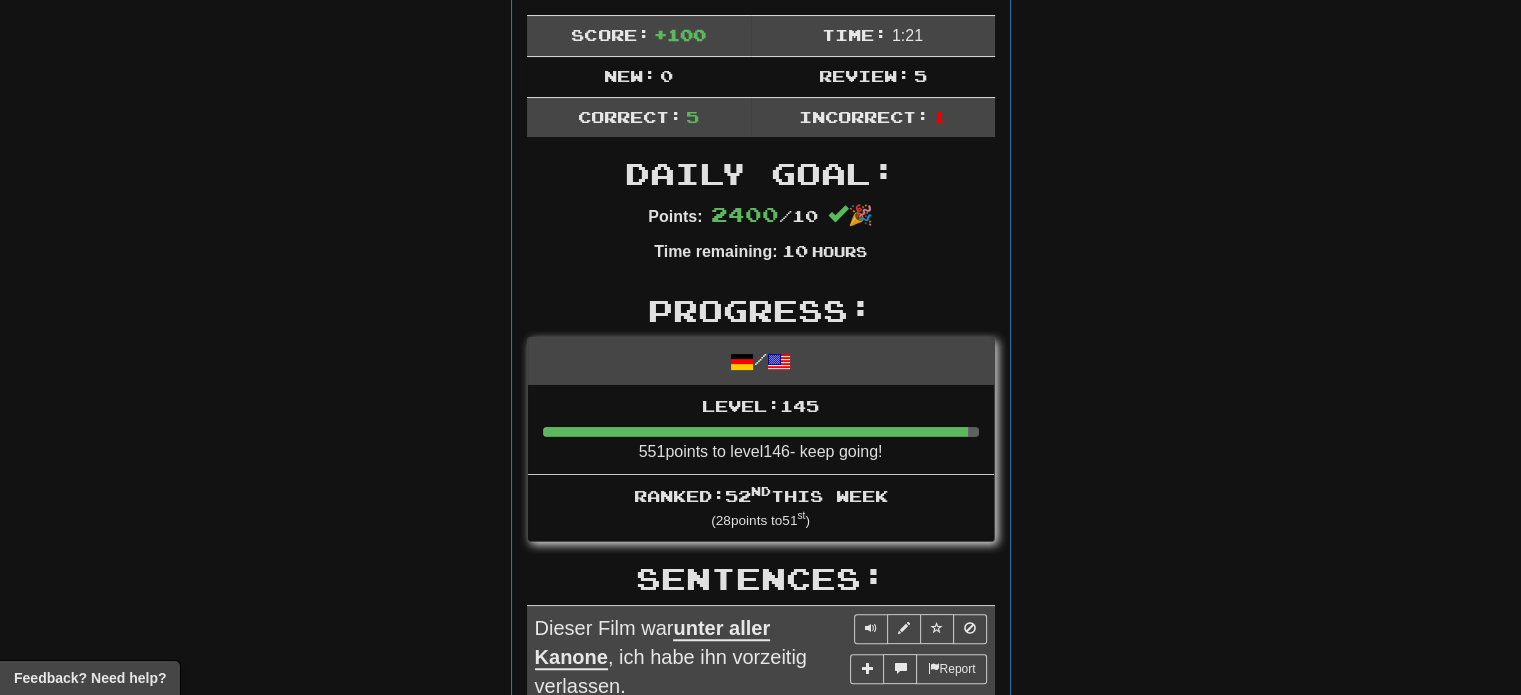 scroll, scrollTop: 0, scrollLeft: 0, axis: both 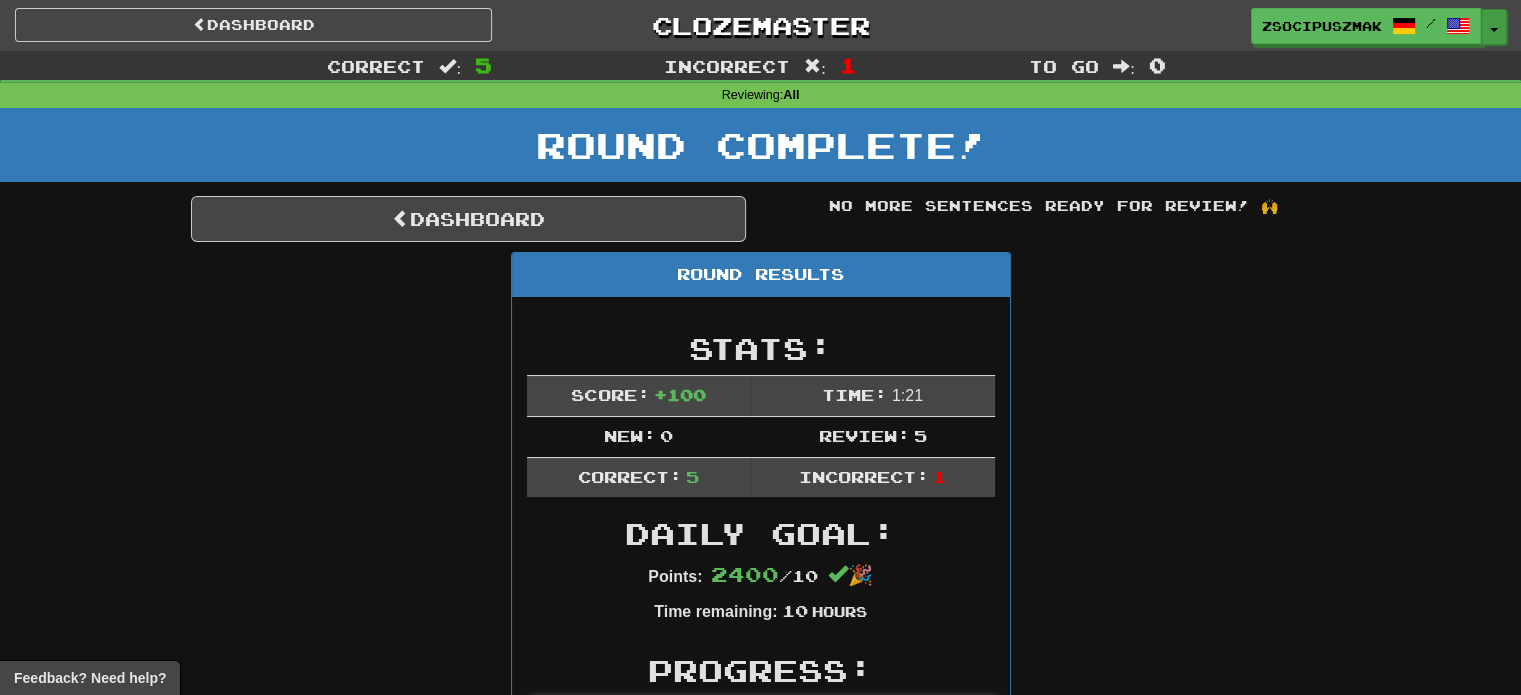 click at bounding box center [1494, 30] 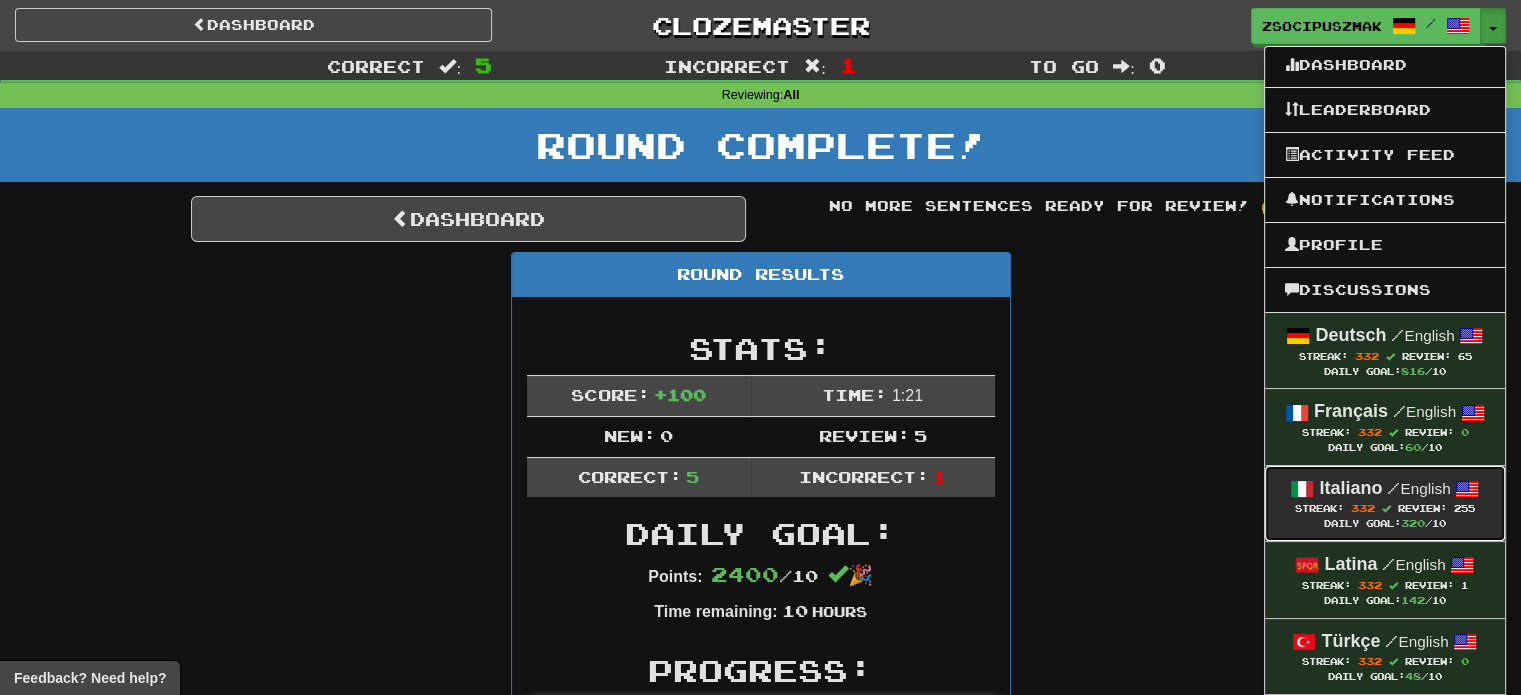 click on "Italiano" at bounding box center [1350, 488] 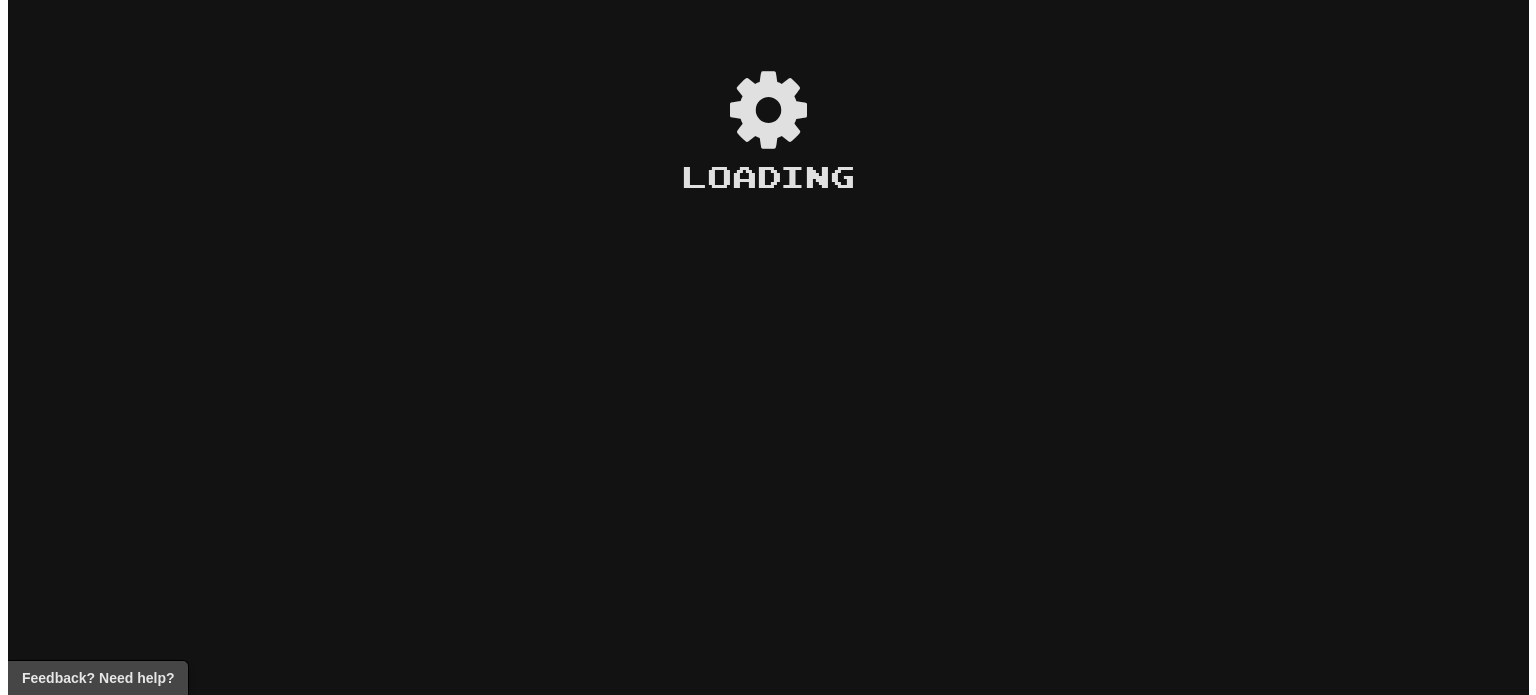 scroll, scrollTop: 0, scrollLeft: 0, axis: both 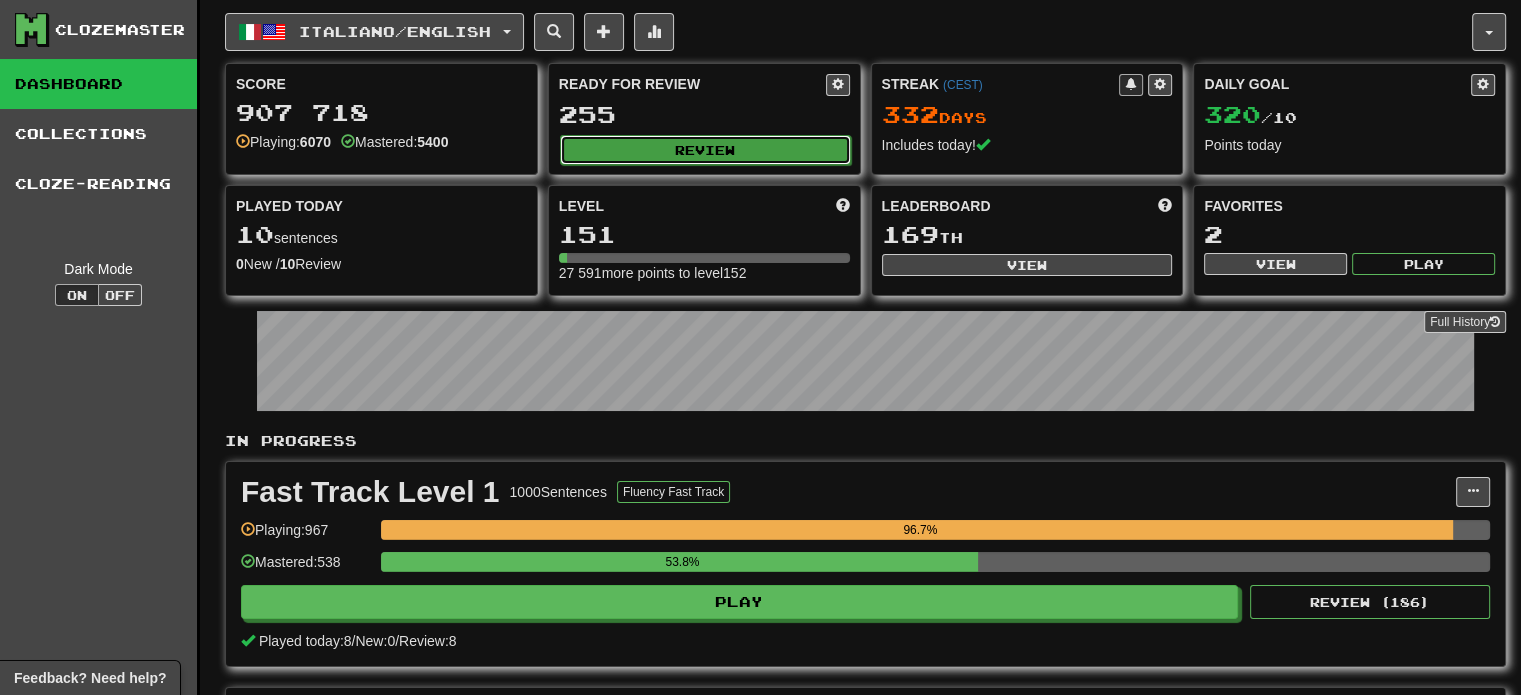click on "Review" at bounding box center [705, 150] 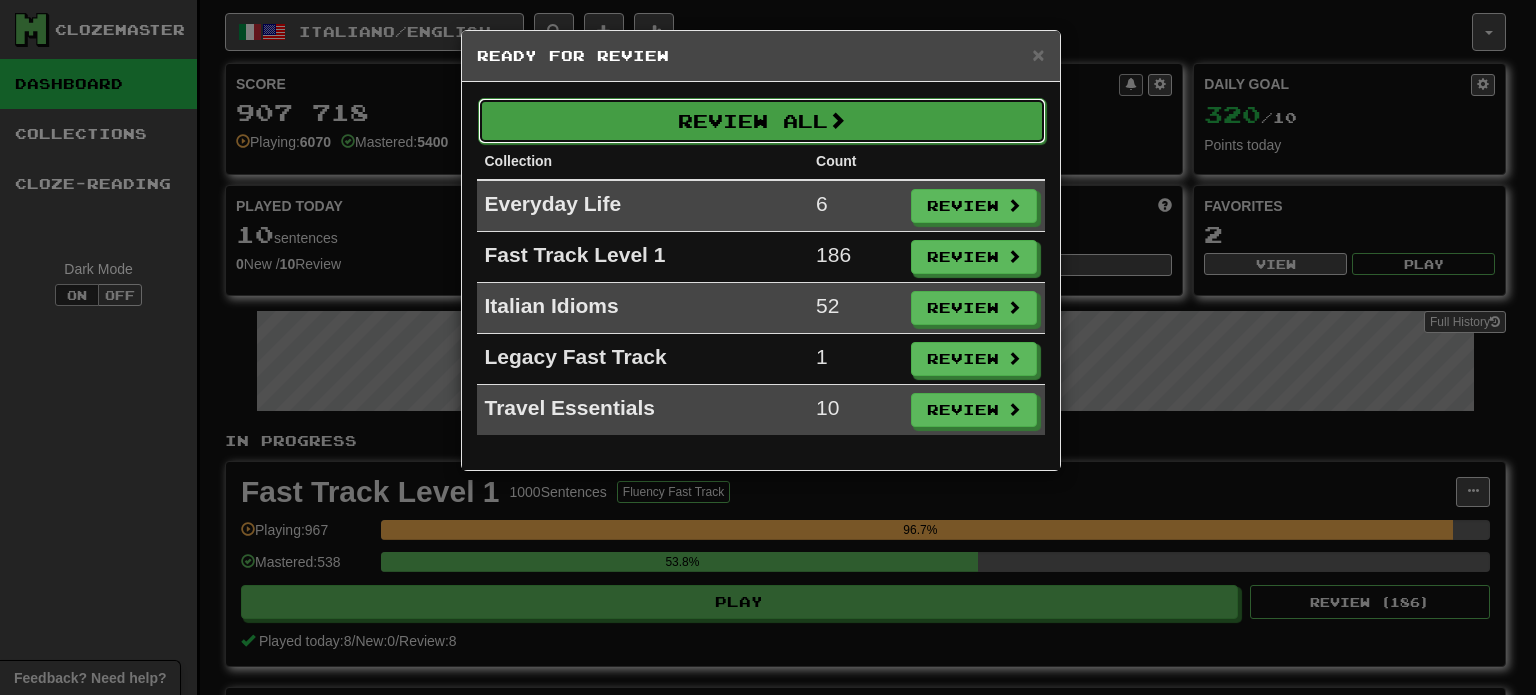 click on "Review All" at bounding box center (762, 121) 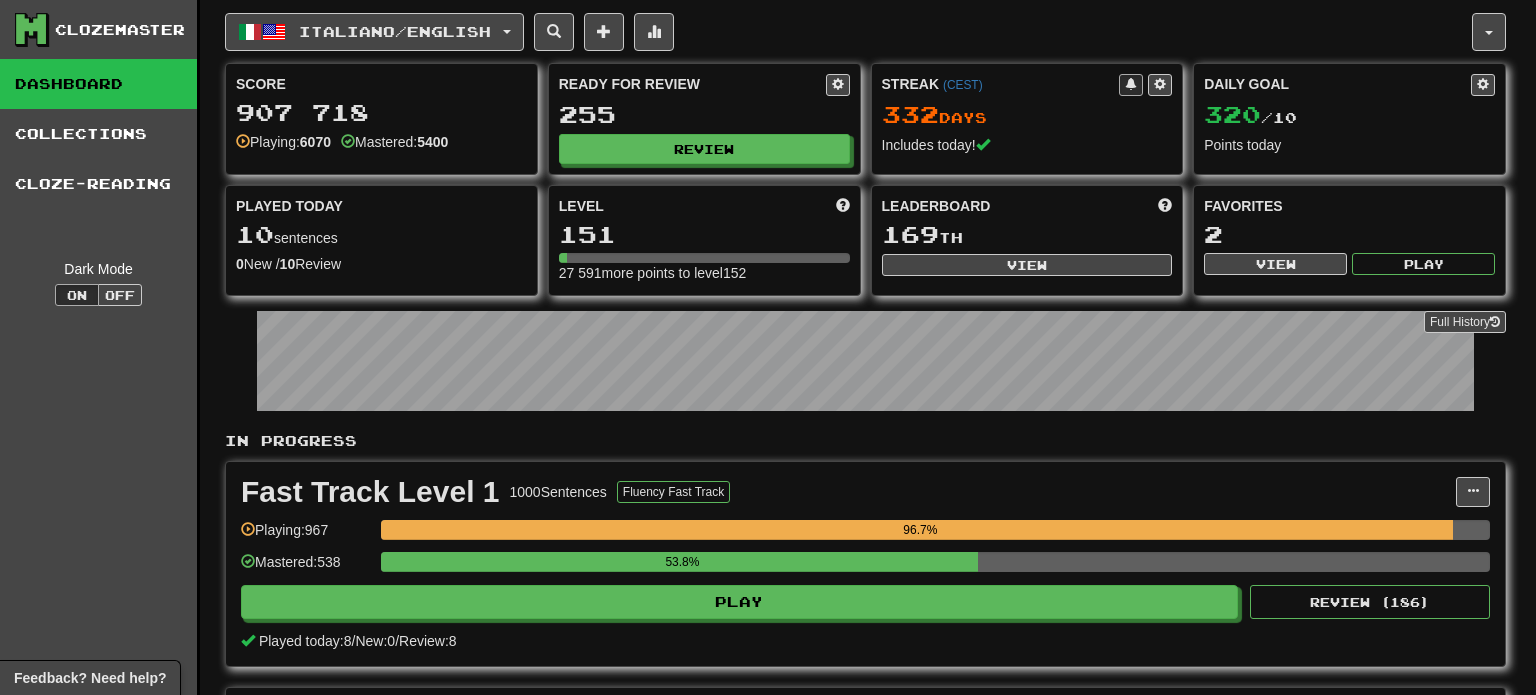 select on "**" 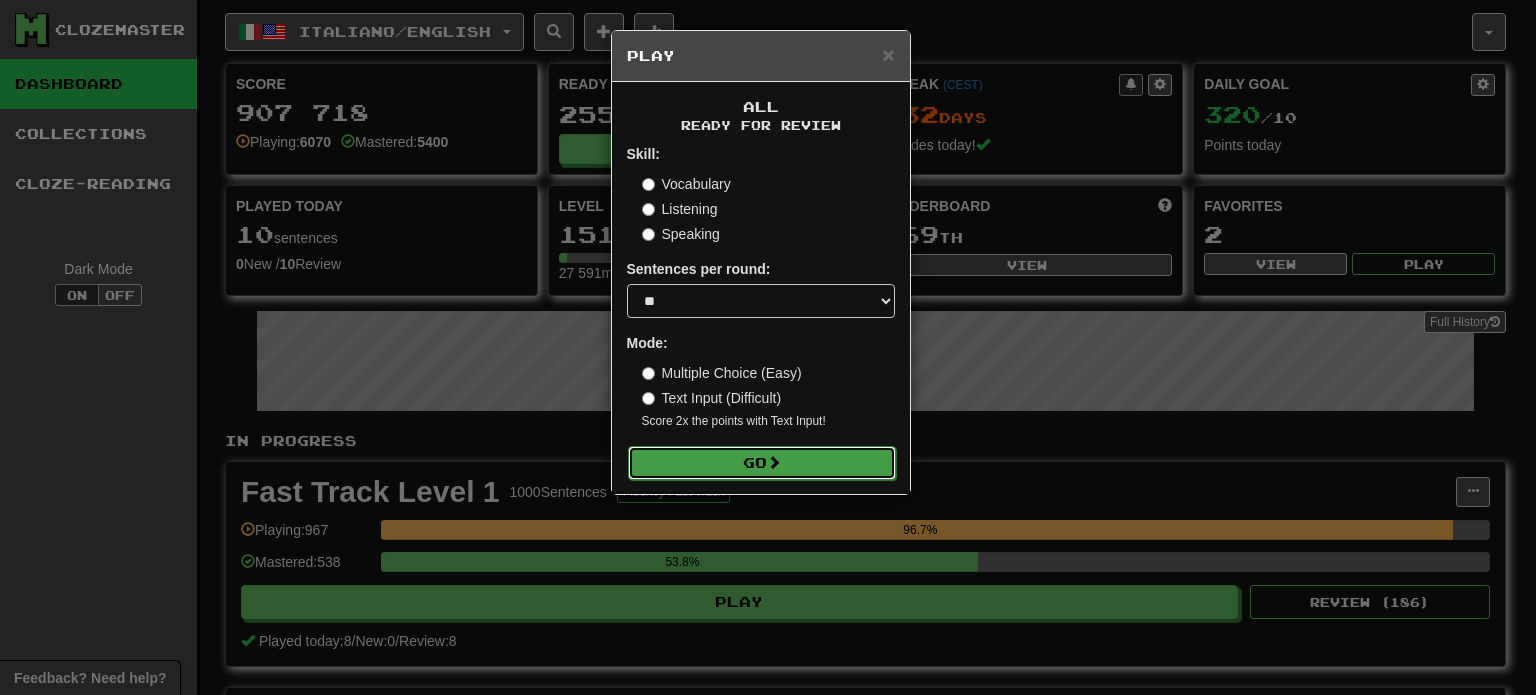 click on "Go" at bounding box center [762, 463] 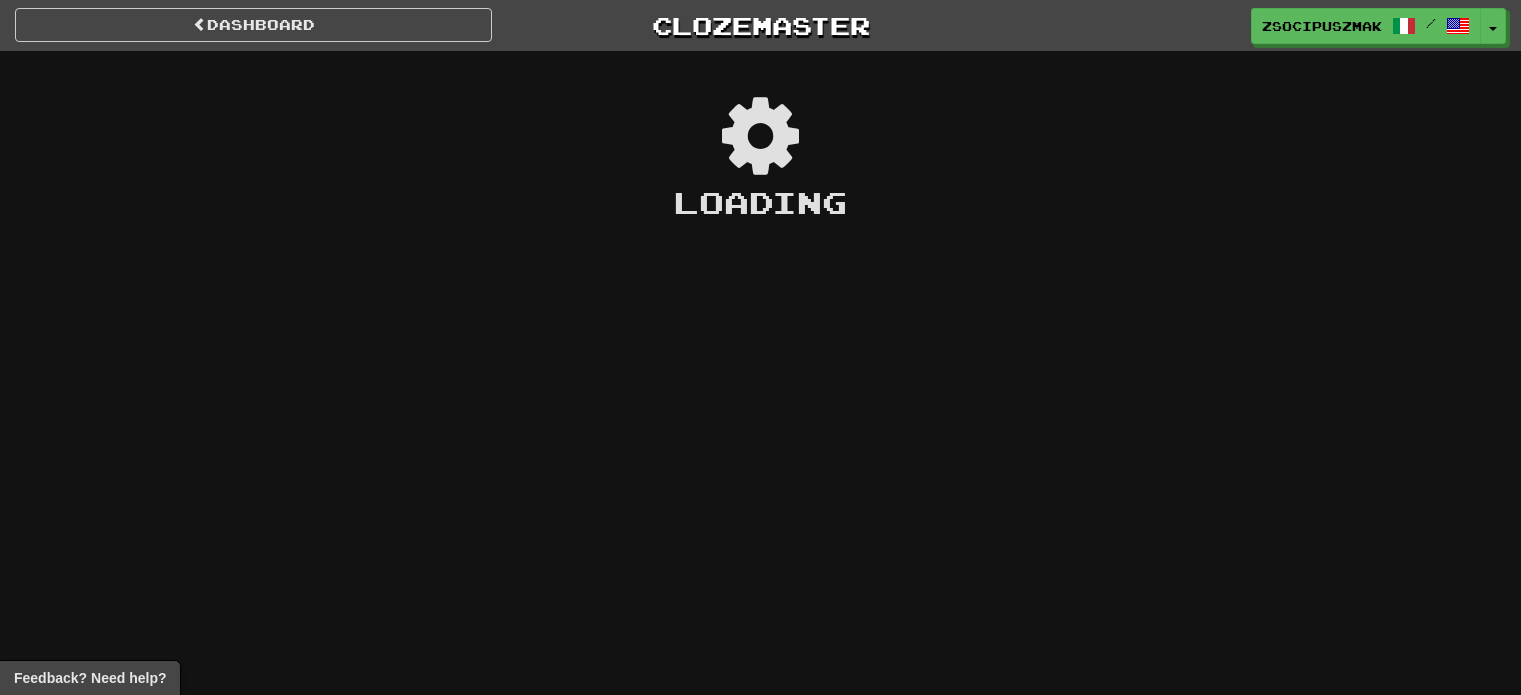 scroll, scrollTop: 0, scrollLeft: 0, axis: both 